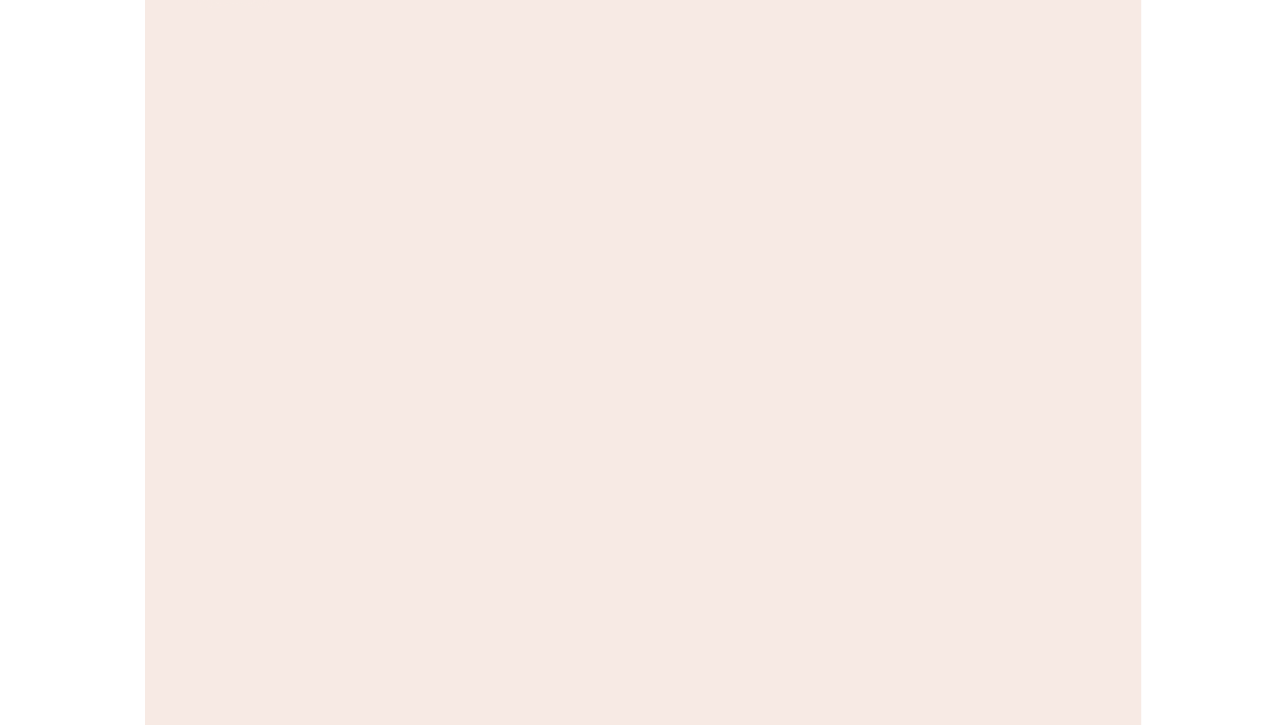 scroll, scrollTop: 0, scrollLeft: 0, axis: both 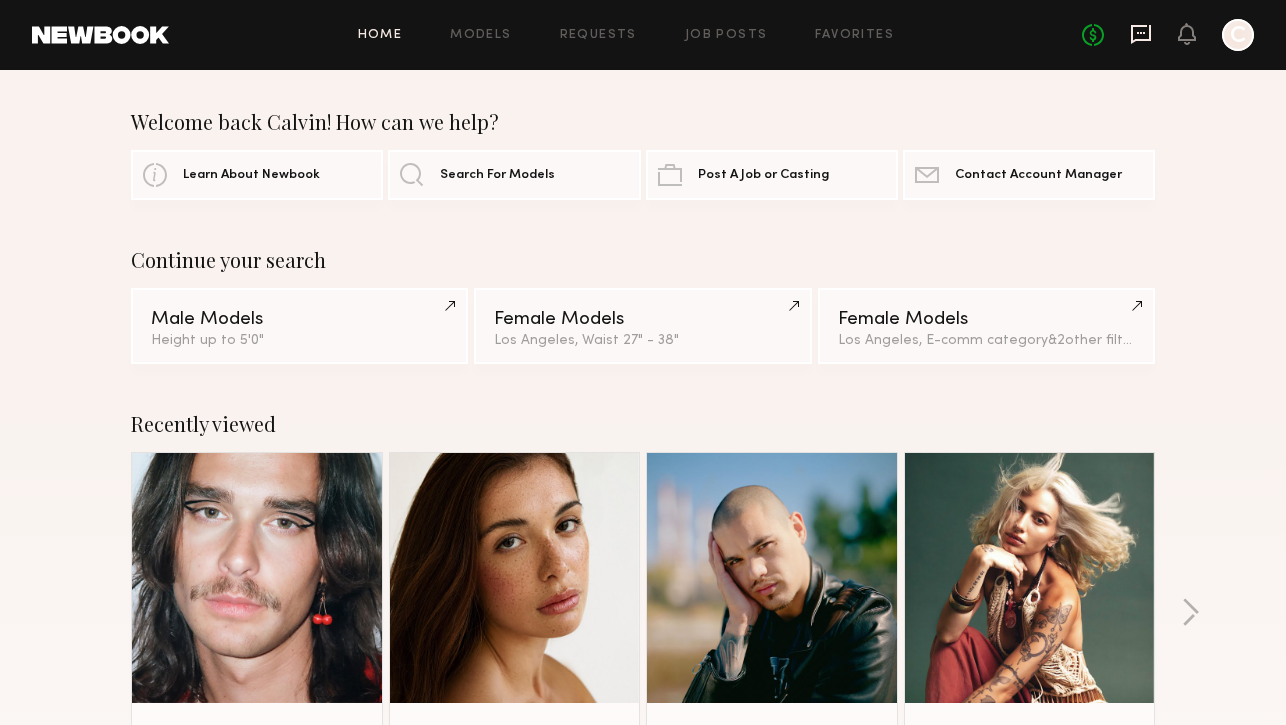 click 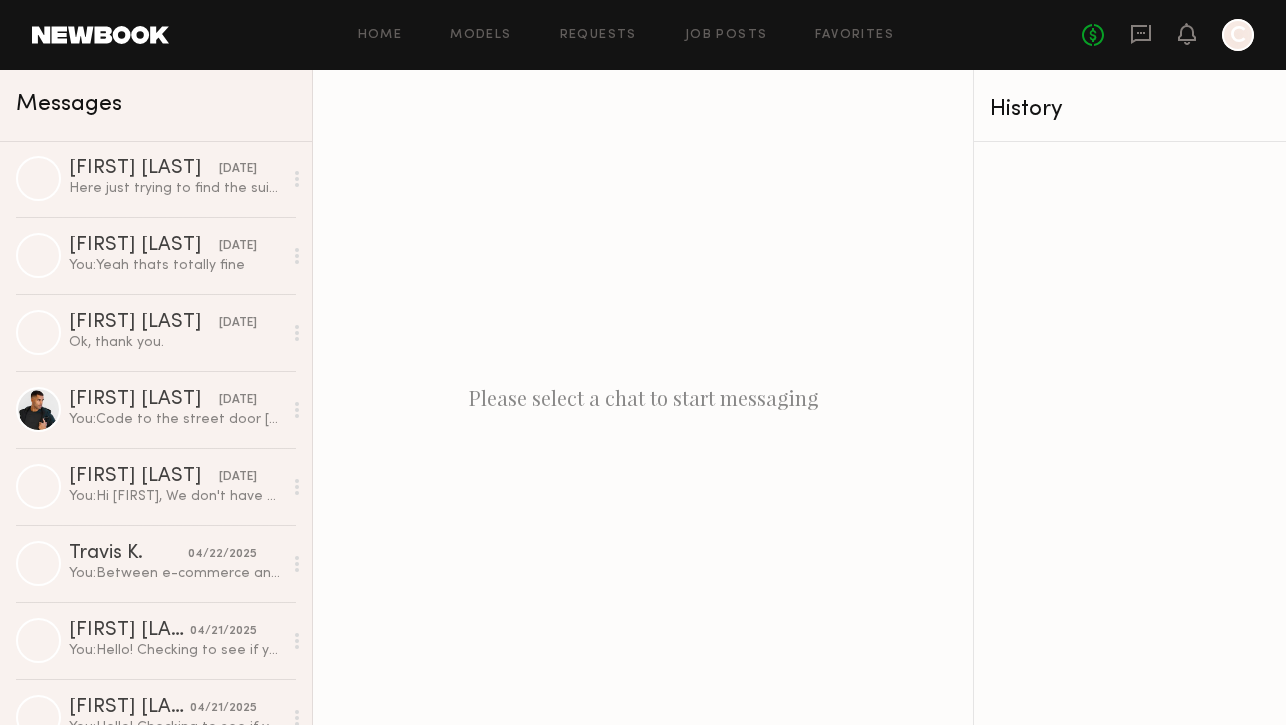scroll, scrollTop: 1958, scrollLeft: 0, axis: vertical 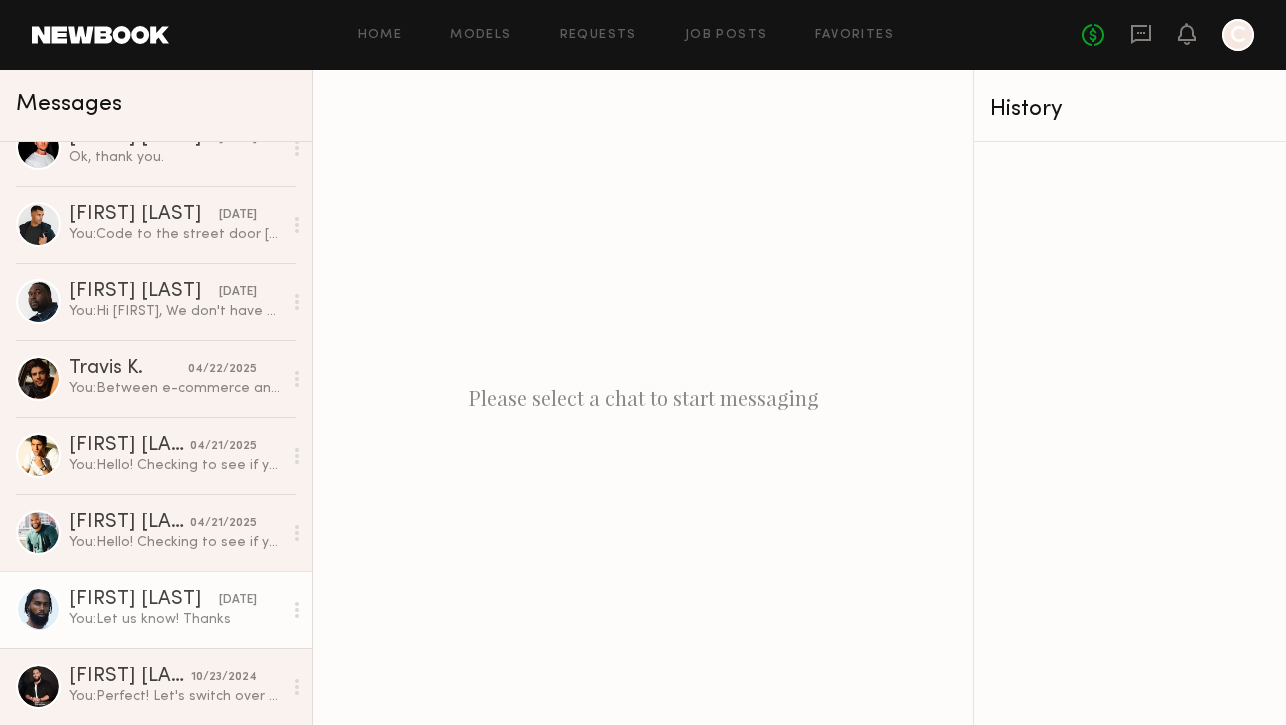 click on "You:  Let us know! Thanks" 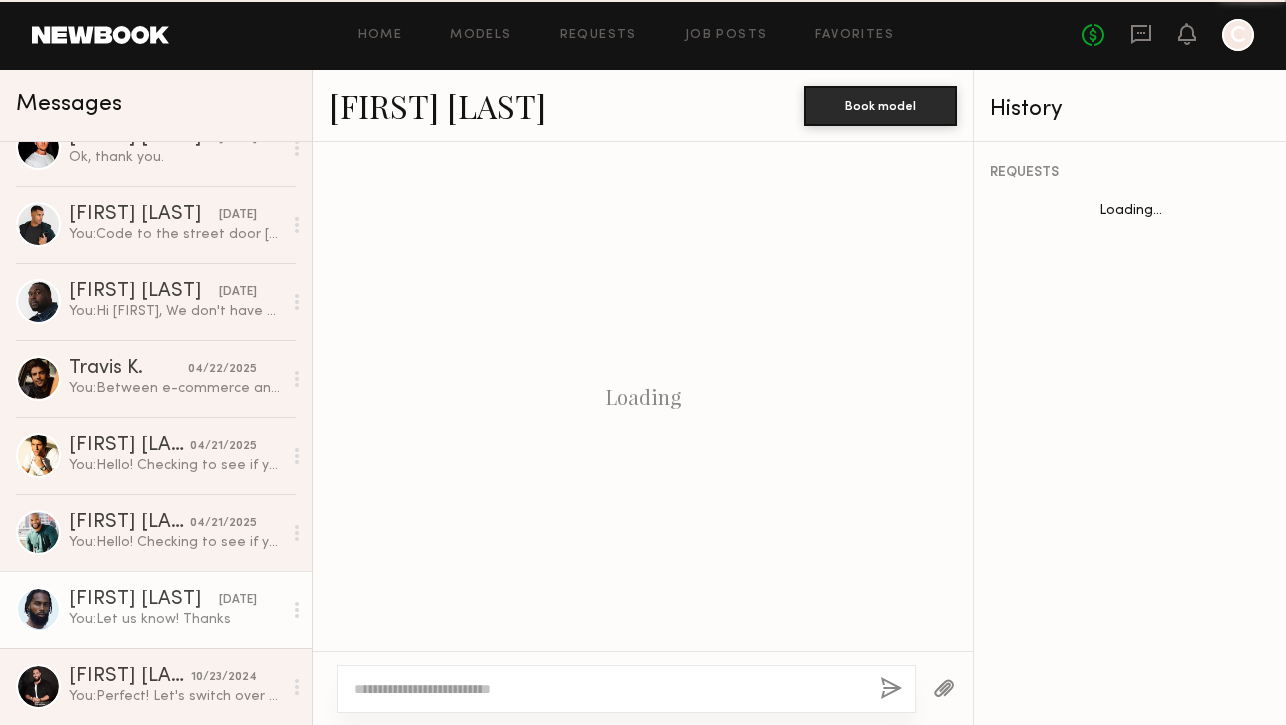 scroll, scrollTop: 916, scrollLeft: 0, axis: vertical 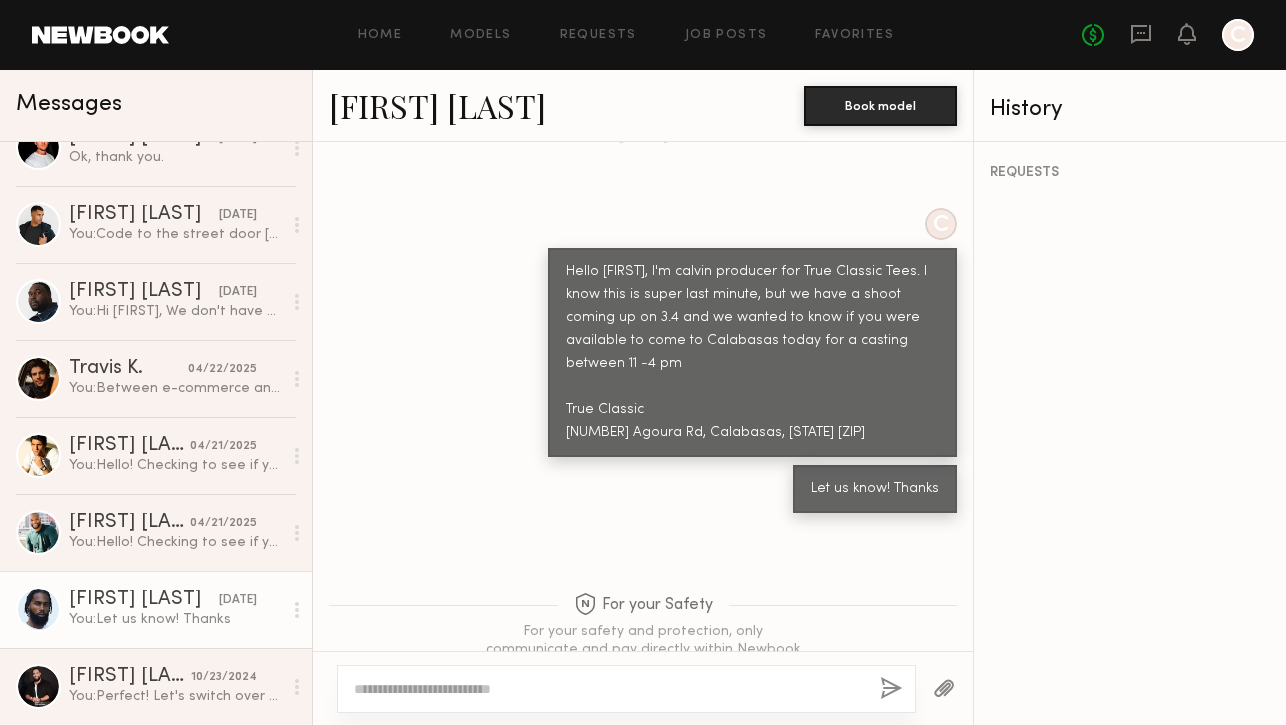 click on "Allante B." 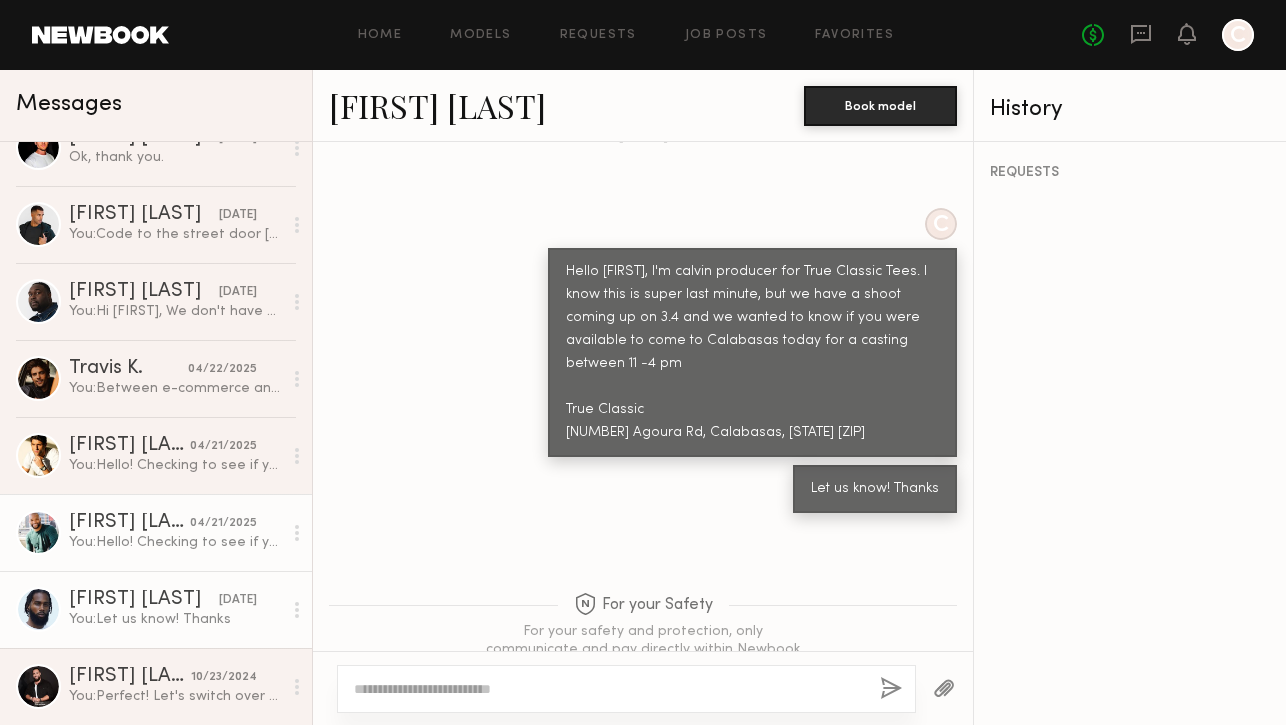 click on "Sal V." 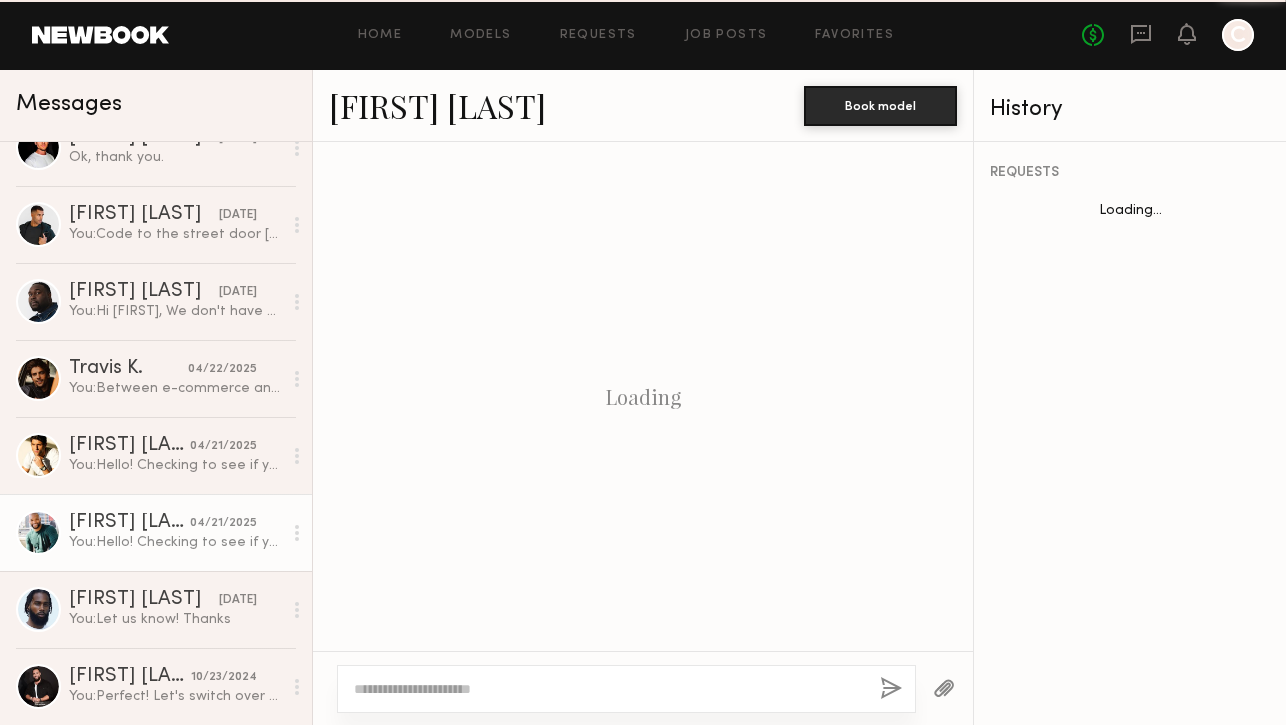 scroll, scrollTop: 1606, scrollLeft: 0, axis: vertical 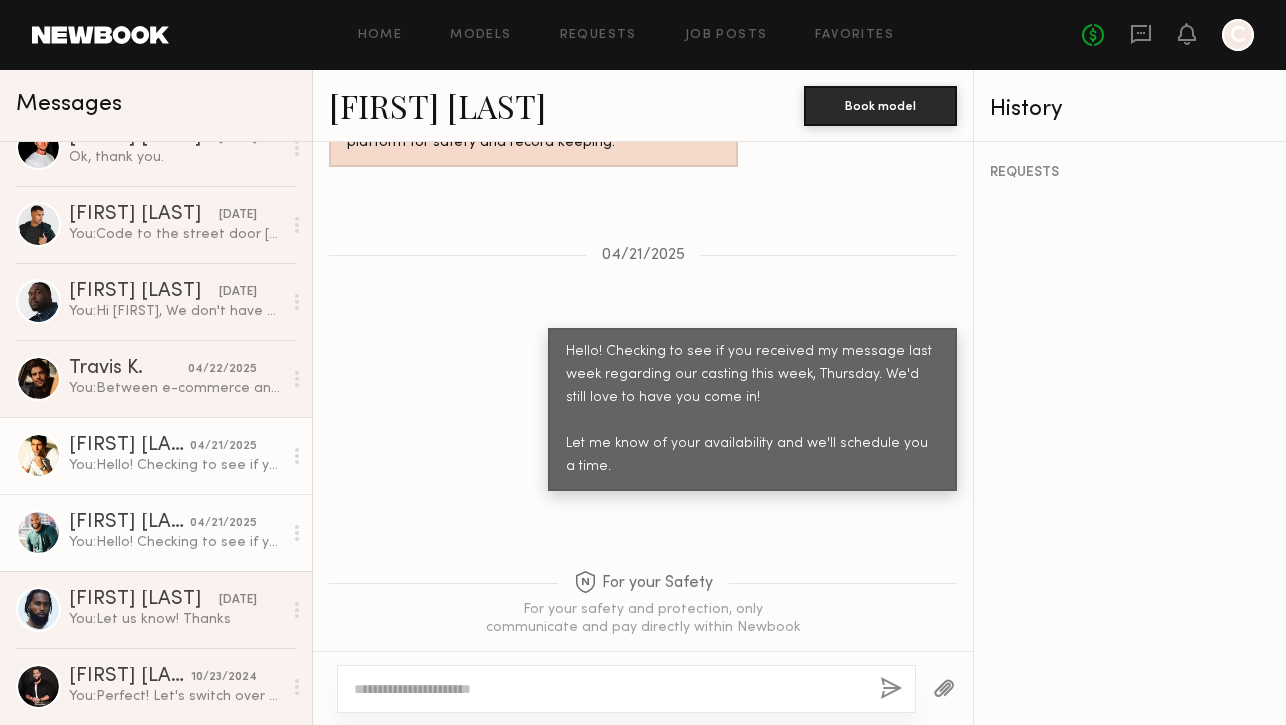 click on "Jack E." 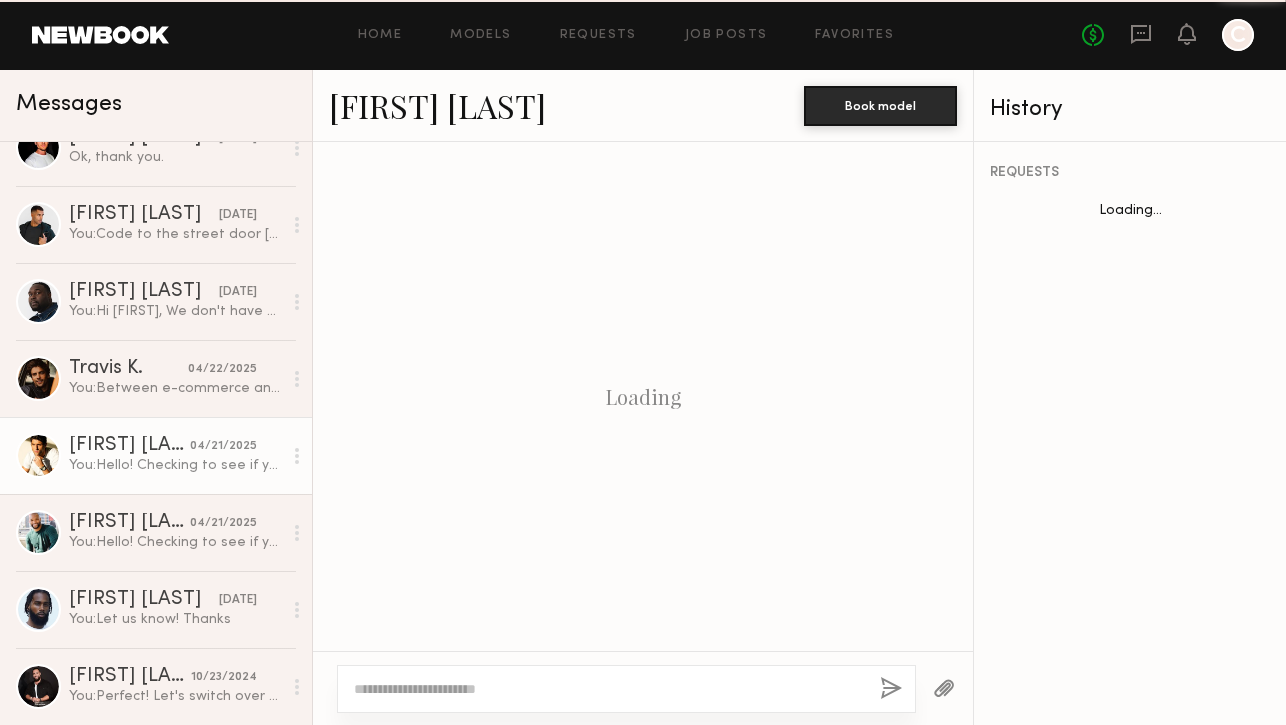 scroll, scrollTop: 1606, scrollLeft: 0, axis: vertical 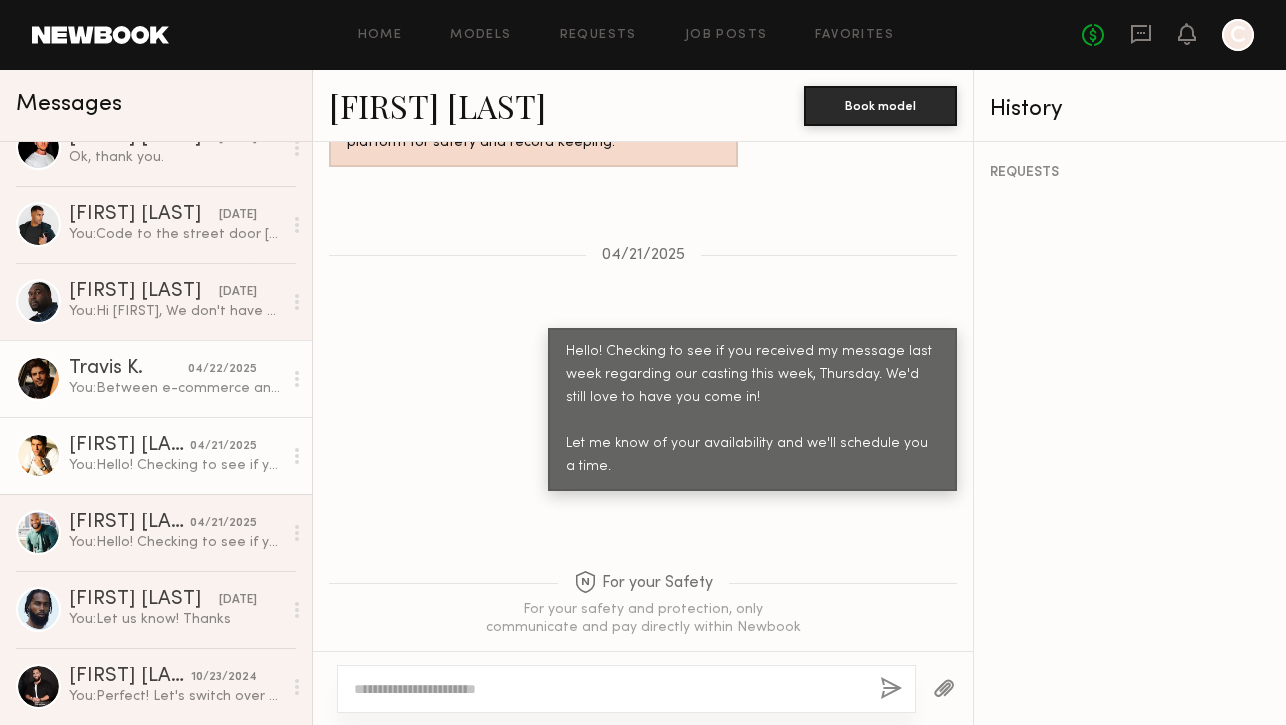 click on "You:  Between e-commerce and campaign shoots we shoot about 6 times a month, every month" 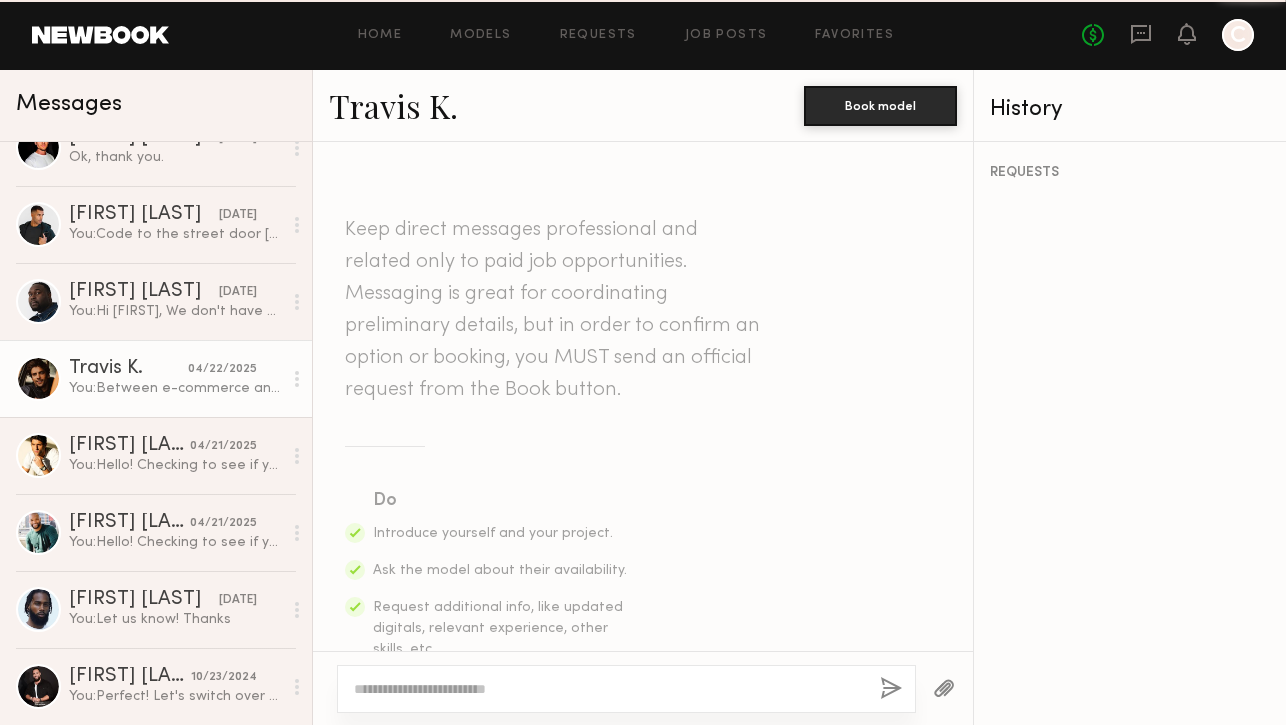 scroll, scrollTop: 1656, scrollLeft: 0, axis: vertical 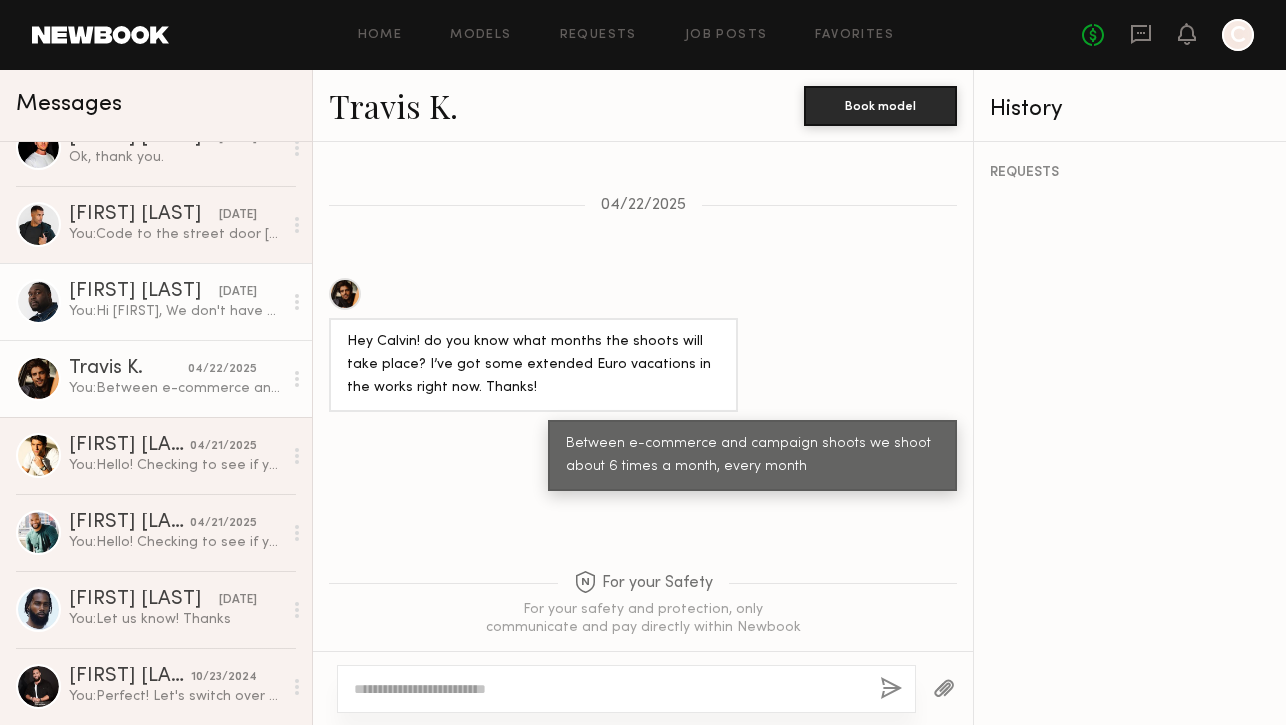 click on "You:  Hi Oge, We don't have any upcoming appointments on the books right now, but we will let you know when we have one coming up" 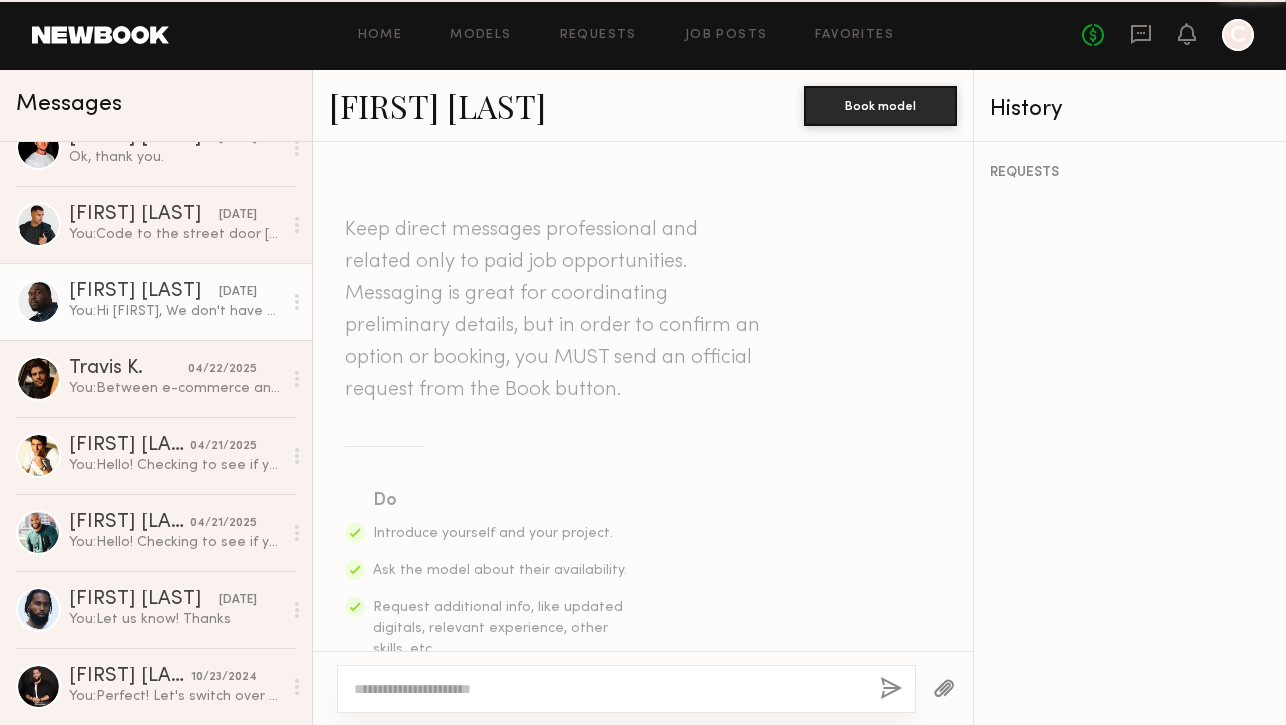 scroll, scrollTop: 2135, scrollLeft: 0, axis: vertical 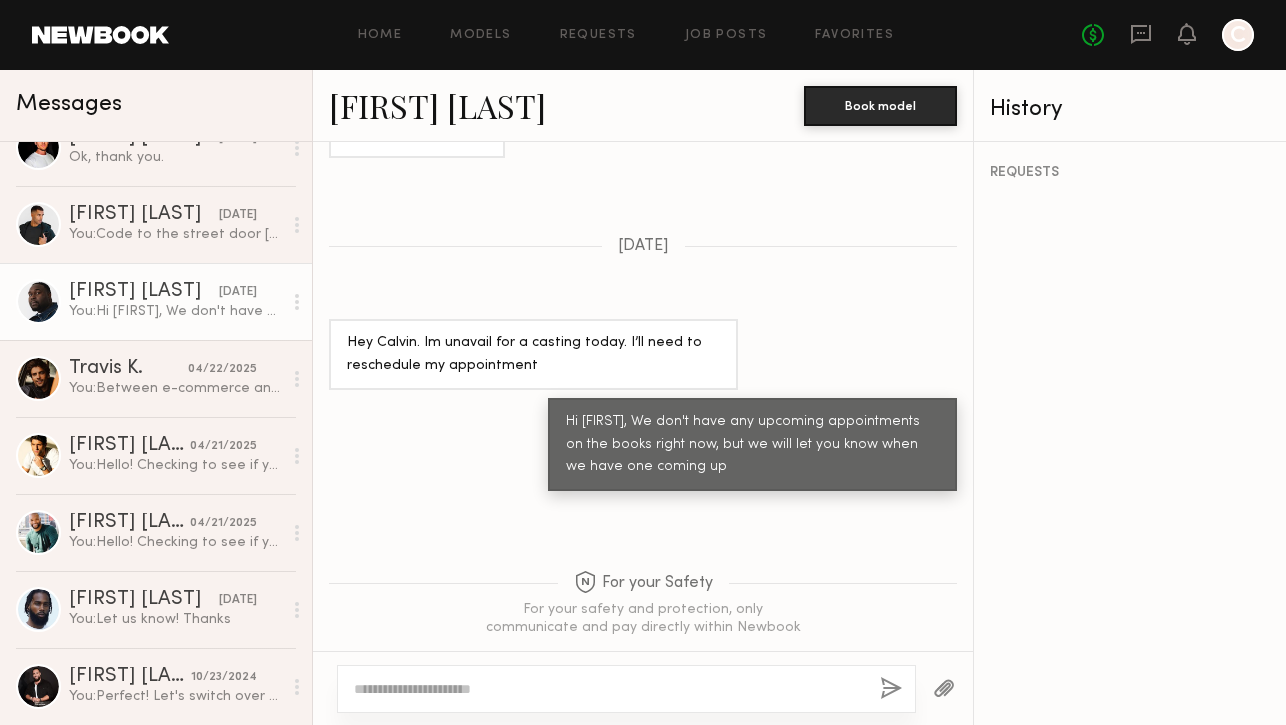 click 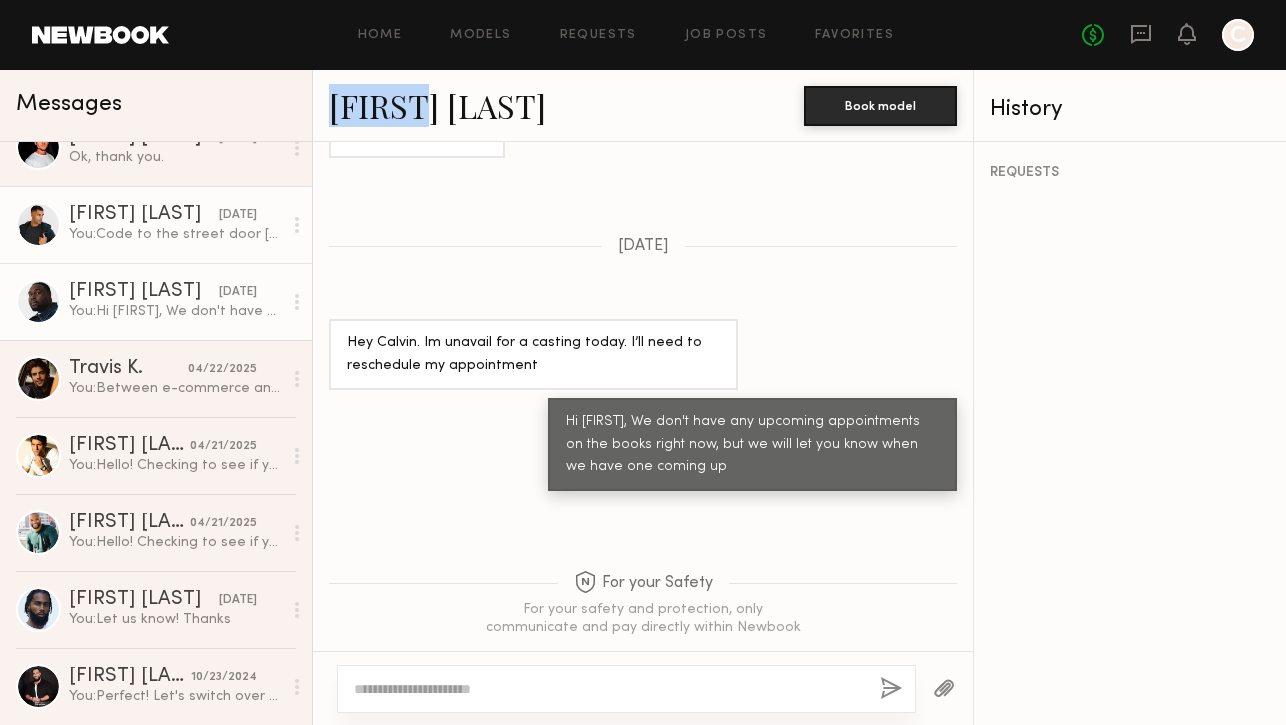 click on "You:  Code to the street door 21111 (do not use #)" 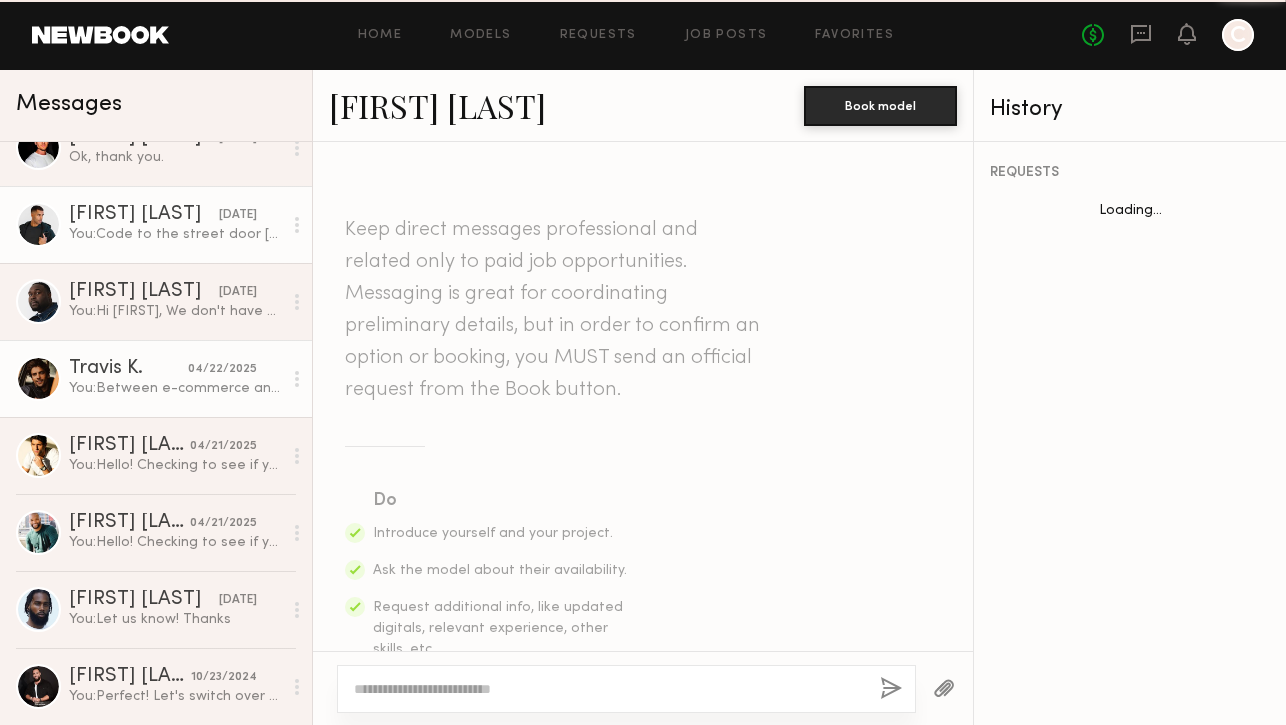 scroll, scrollTop: 2854, scrollLeft: 0, axis: vertical 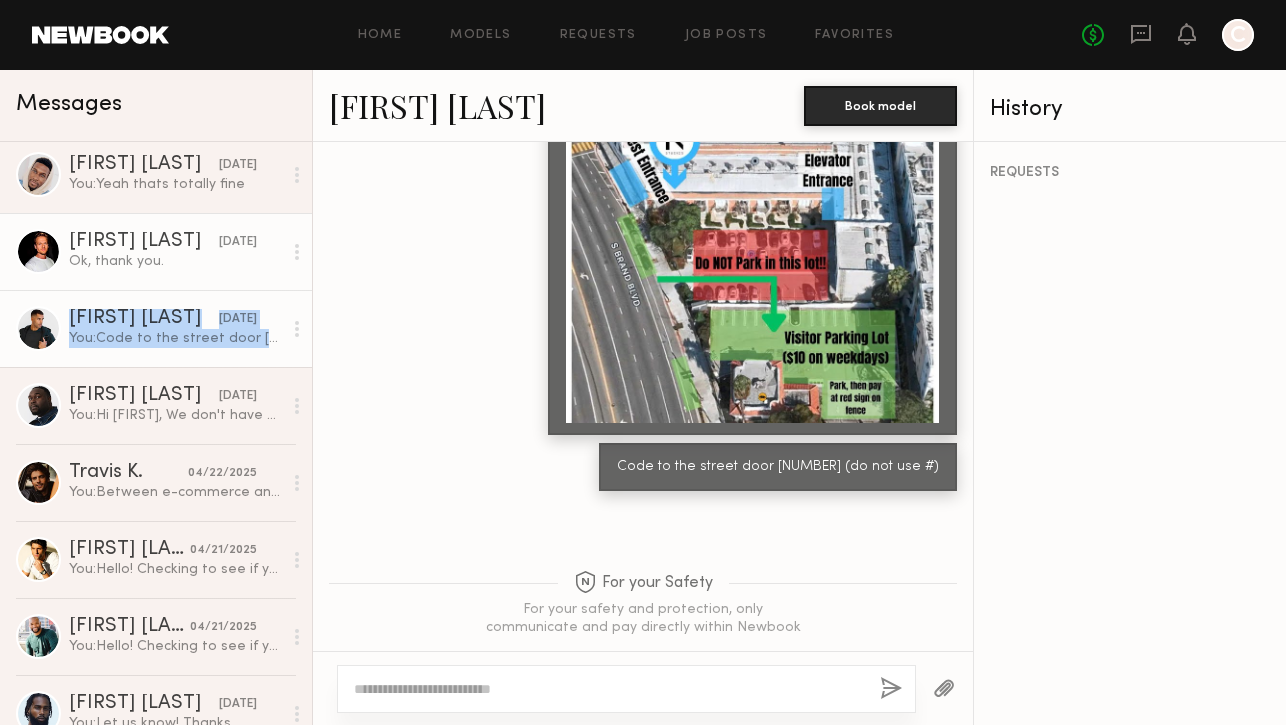 click on "Ok, thank you." 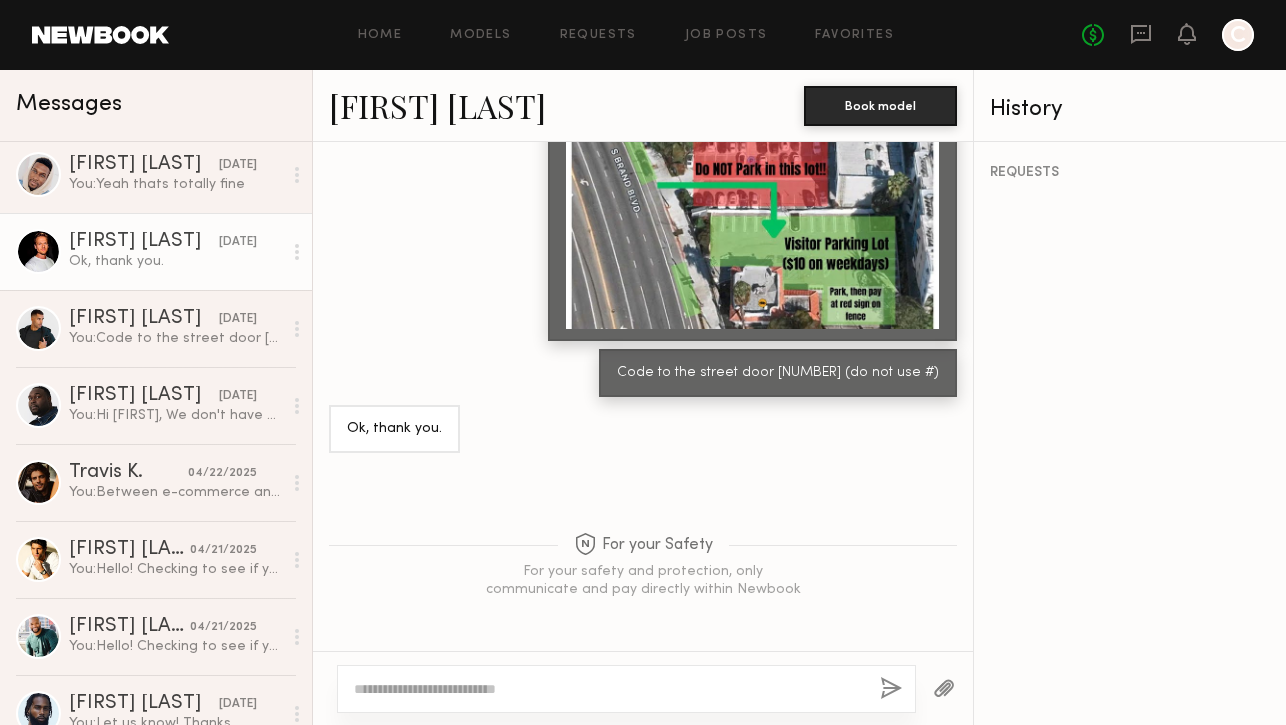 scroll, scrollTop: 1609, scrollLeft: 0, axis: vertical 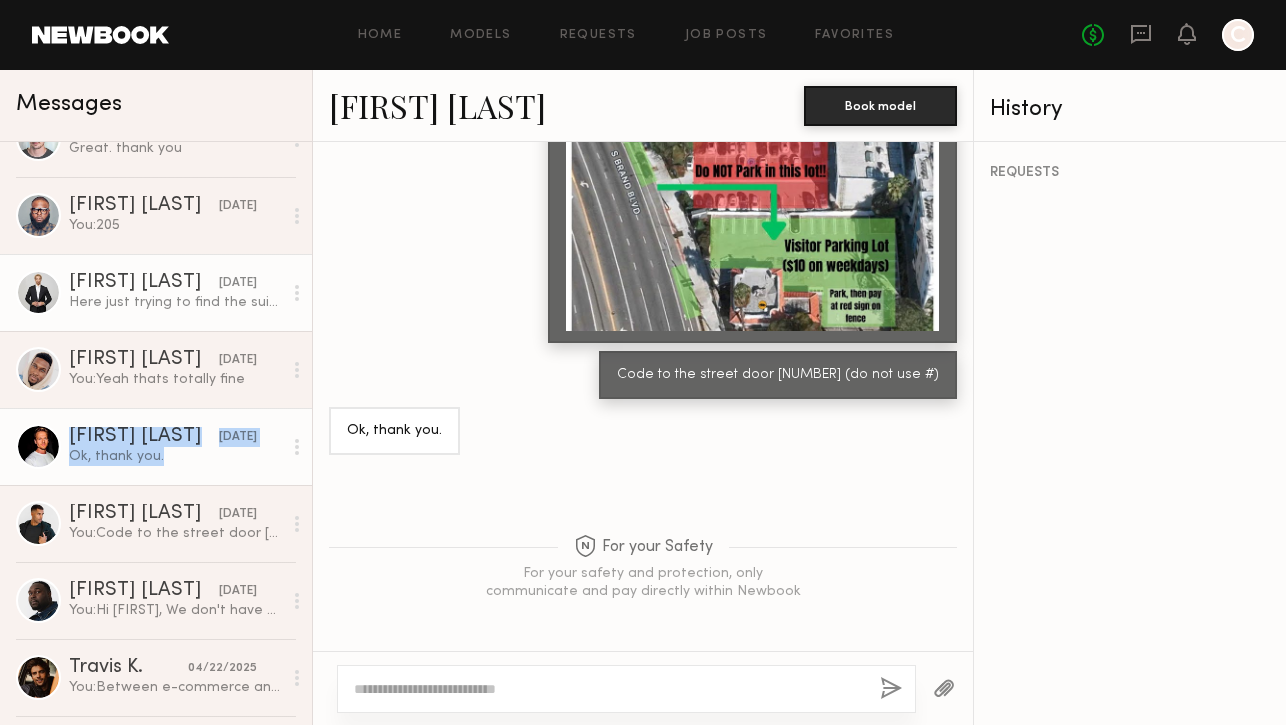 click 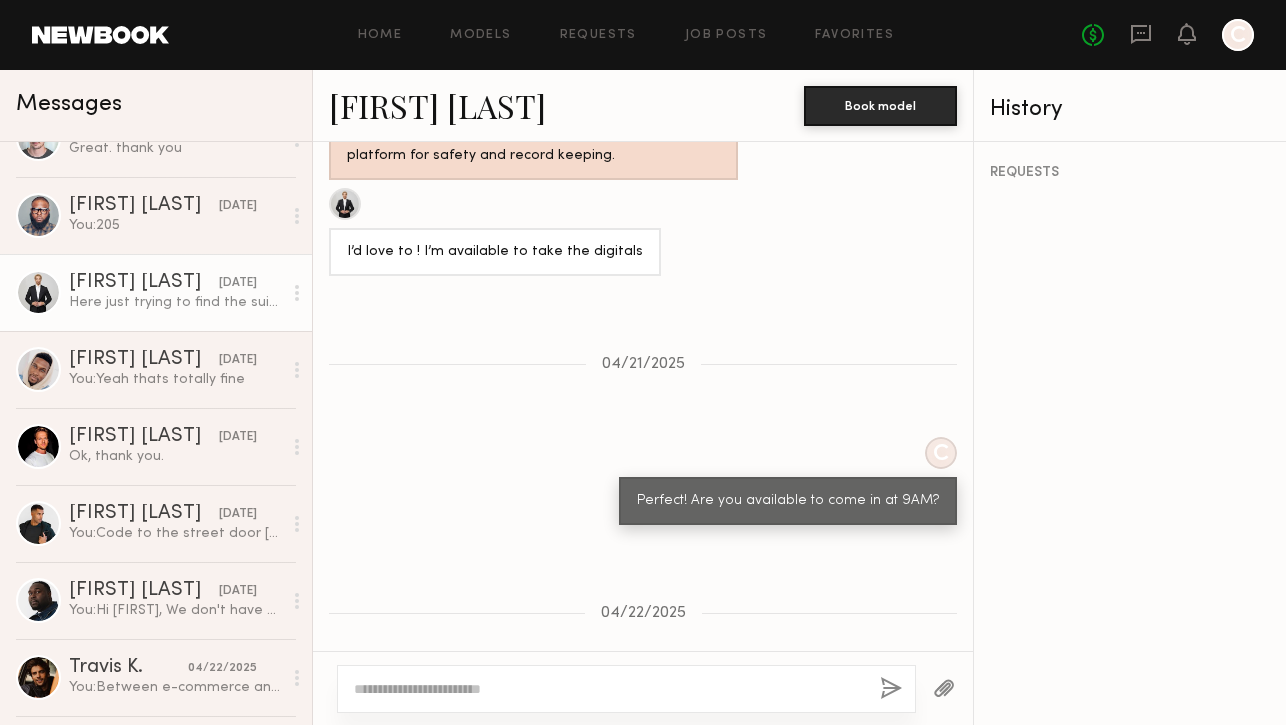 scroll, scrollTop: 1589, scrollLeft: 0, axis: vertical 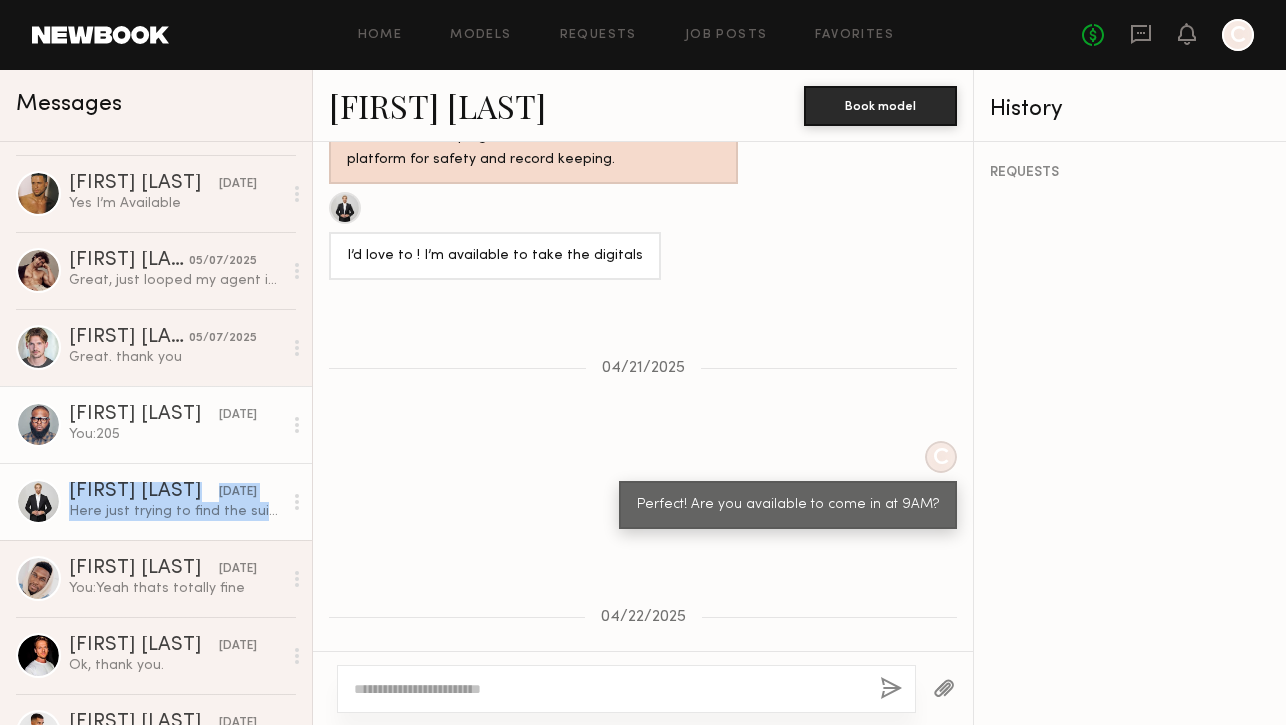 click on "Olawale A. 04/24/2025 You:  205" 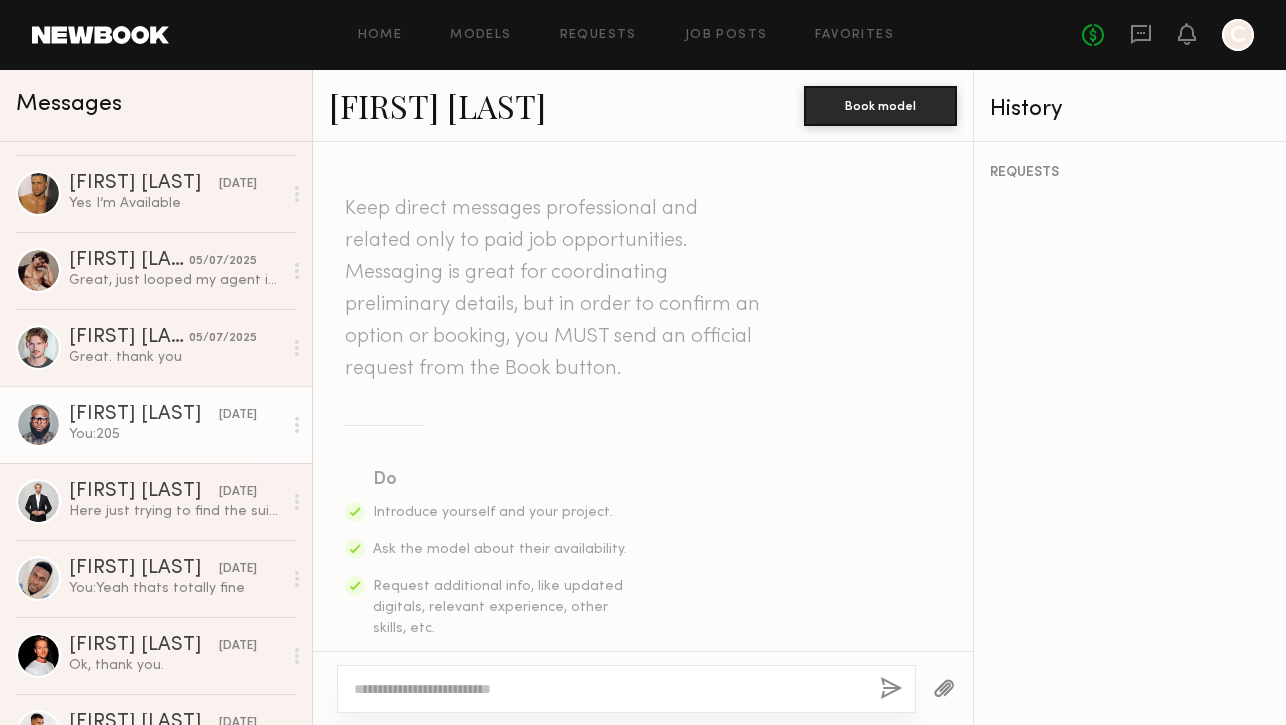 scroll, scrollTop: 706, scrollLeft: 0, axis: vertical 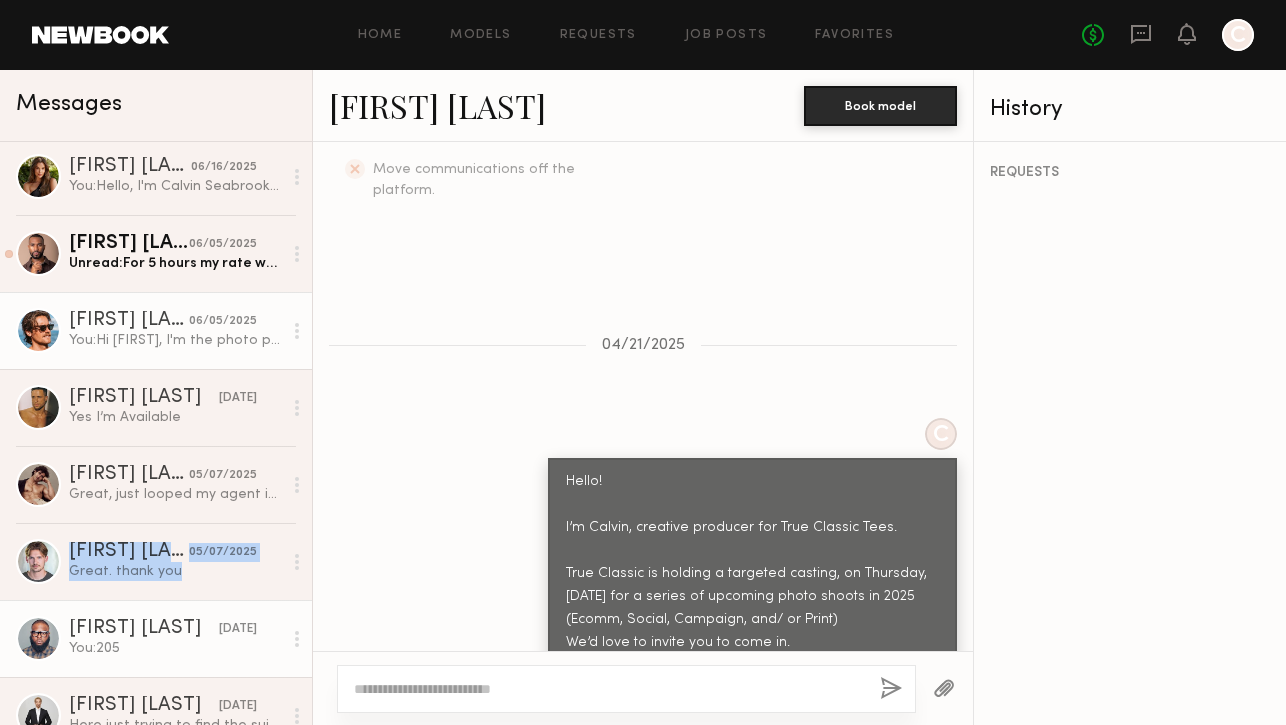 click on "Mattson S." 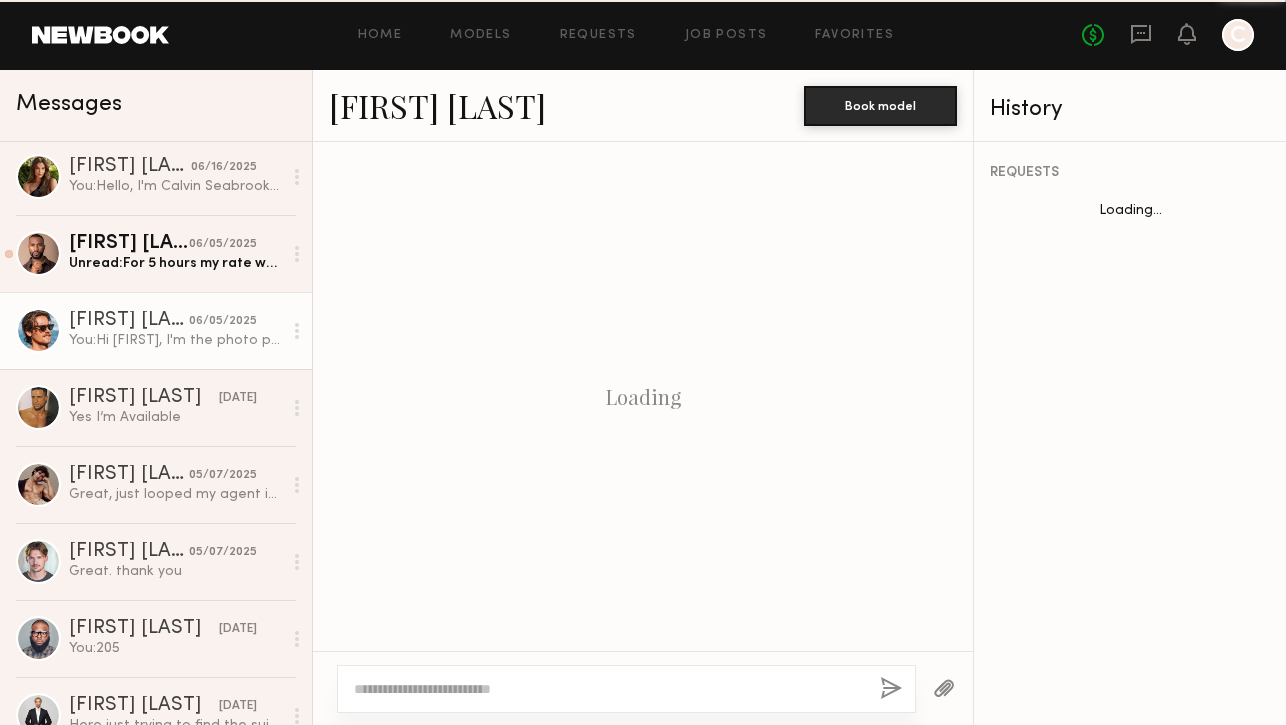 scroll, scrollTop: 1008, scrollLeft: 0, axis: vertical 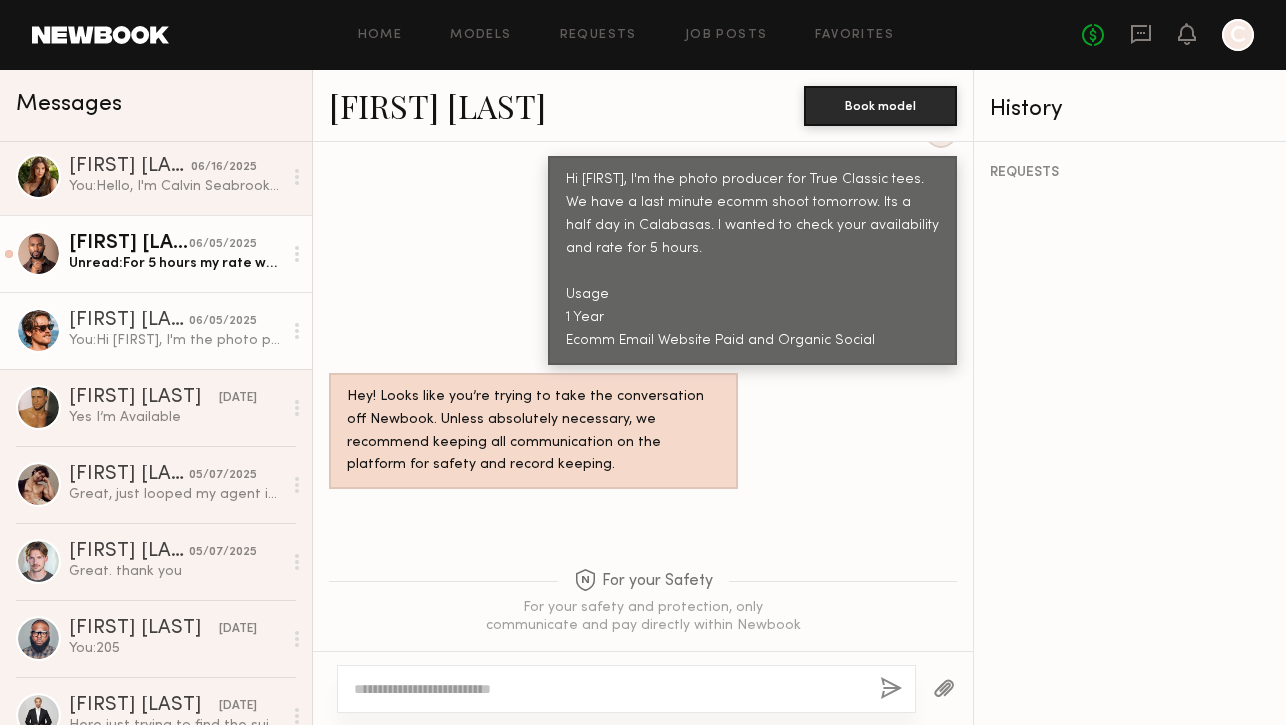 click on "Unread:  For 5 hours my rate would be $800 and 1 Year of Usage would be an additional fee." 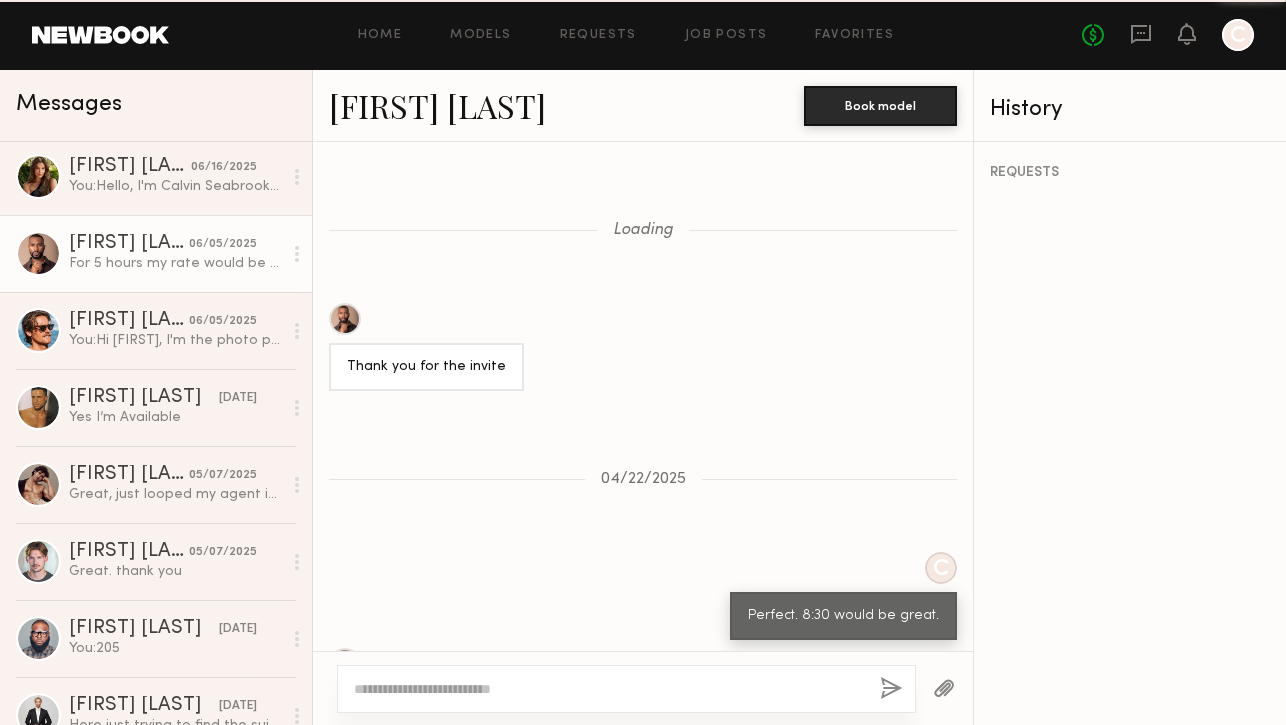 scroll, scrollTop: 1819, scrollLeft: 0, axis: vertical 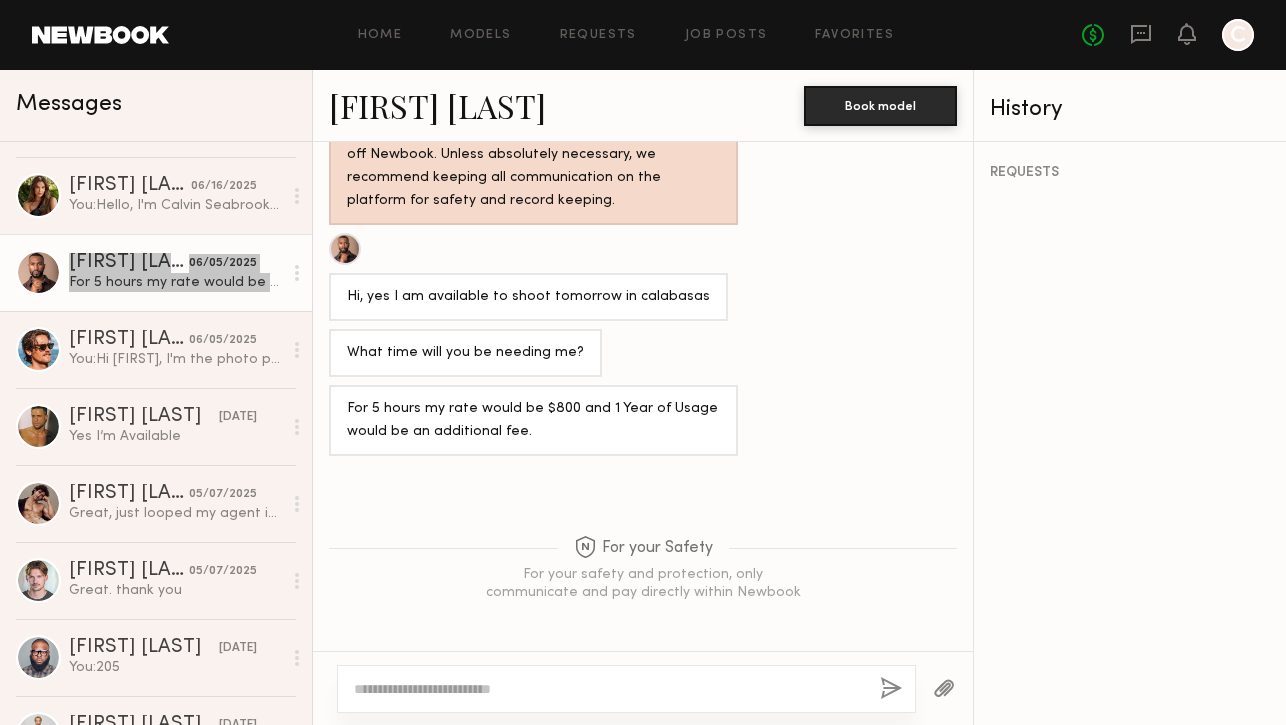 drag, startPoint x: 151, startPoint y: 267, endPoint x: 1077, endPoint y: 0, distance: 963.72455 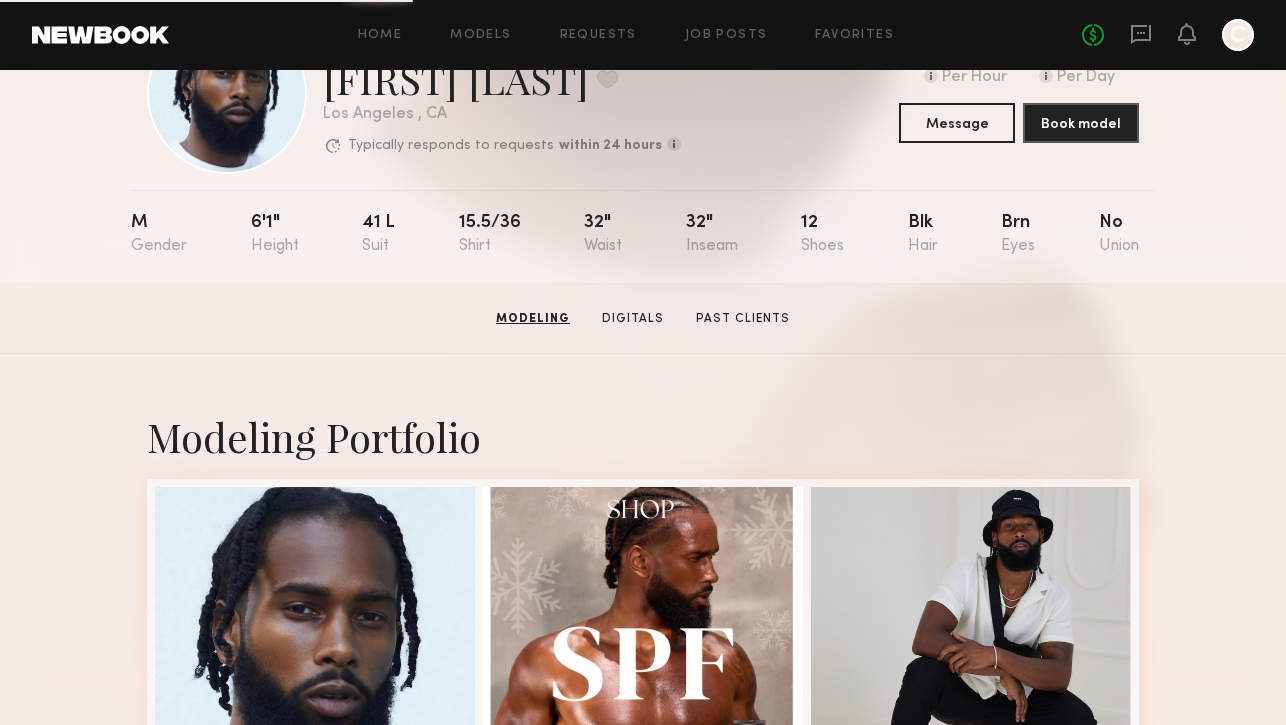 scroll, scrollTop: 0, scrollLeft: 0, axis: both 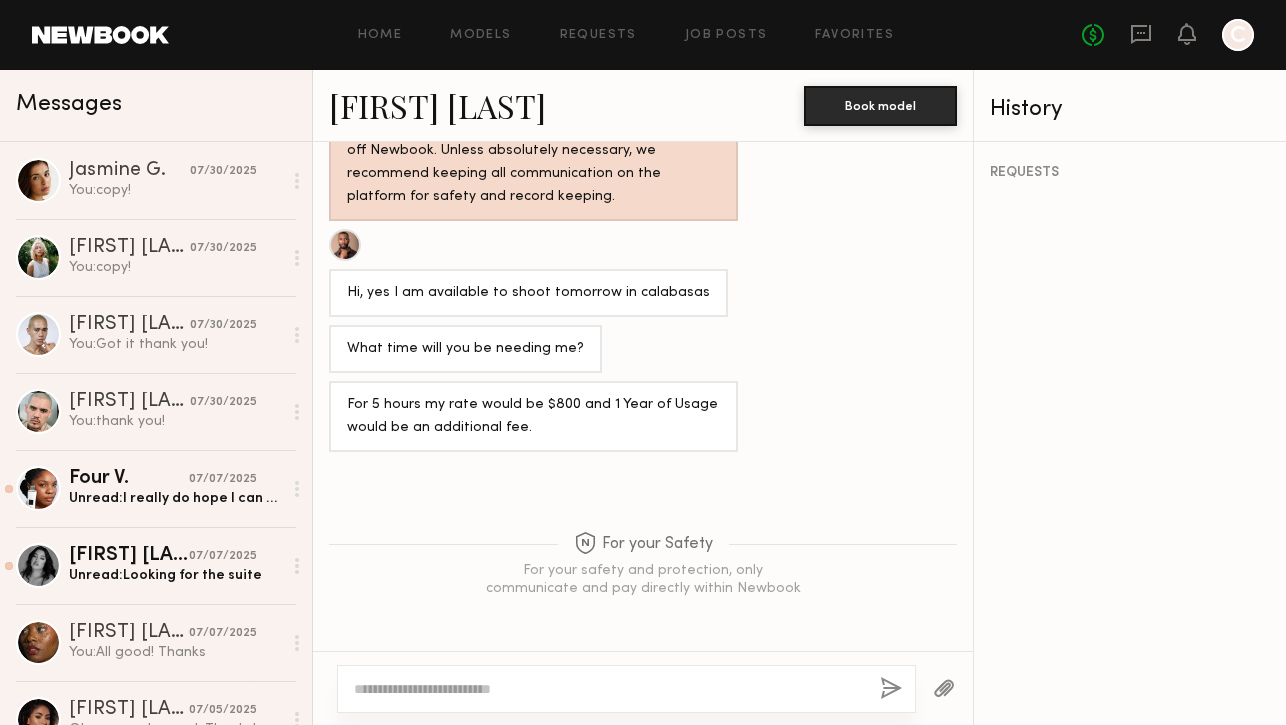 click on "[FIRST] [LAST]" 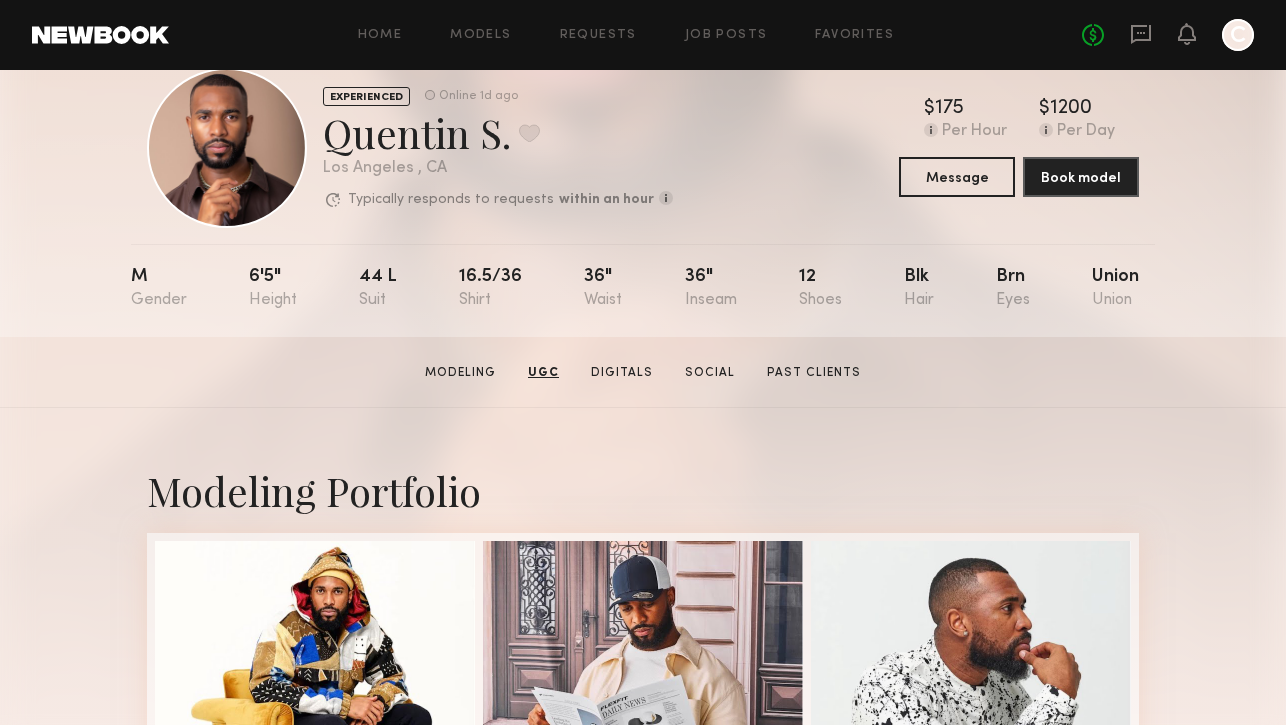 scroll, scrollTop: 0, scrollLeft: 0, axis: both 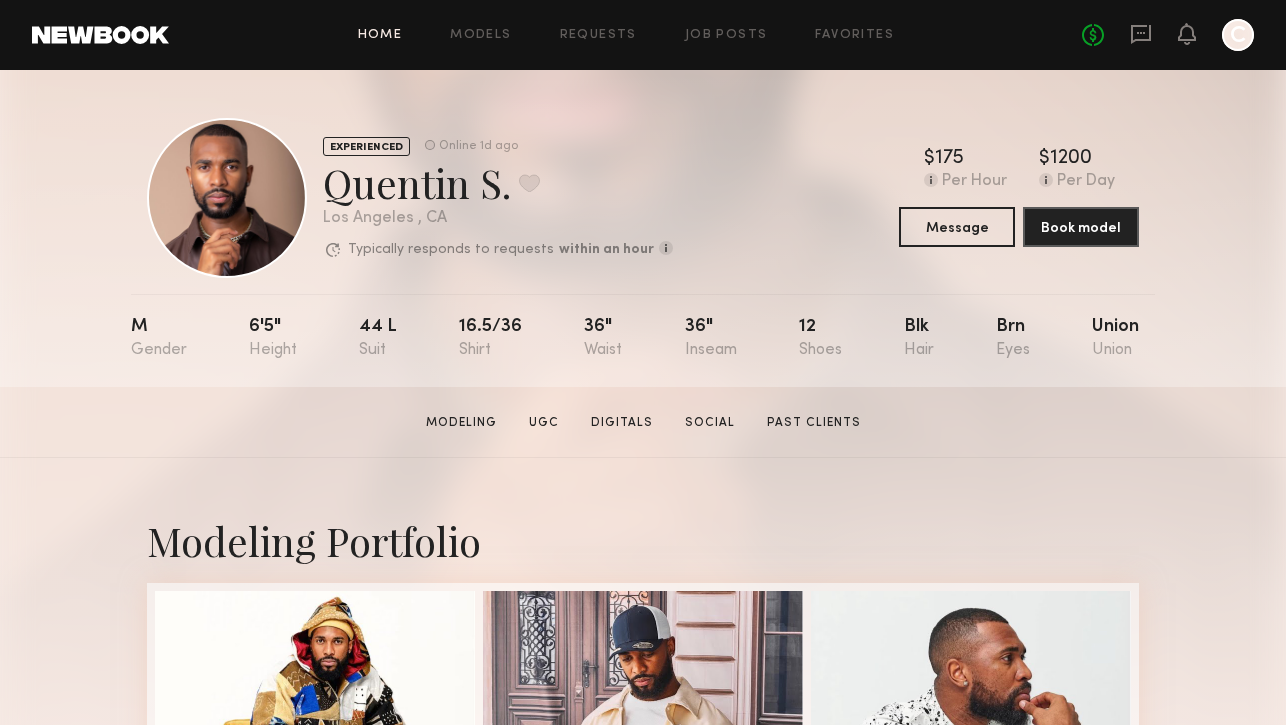 click on "Home" 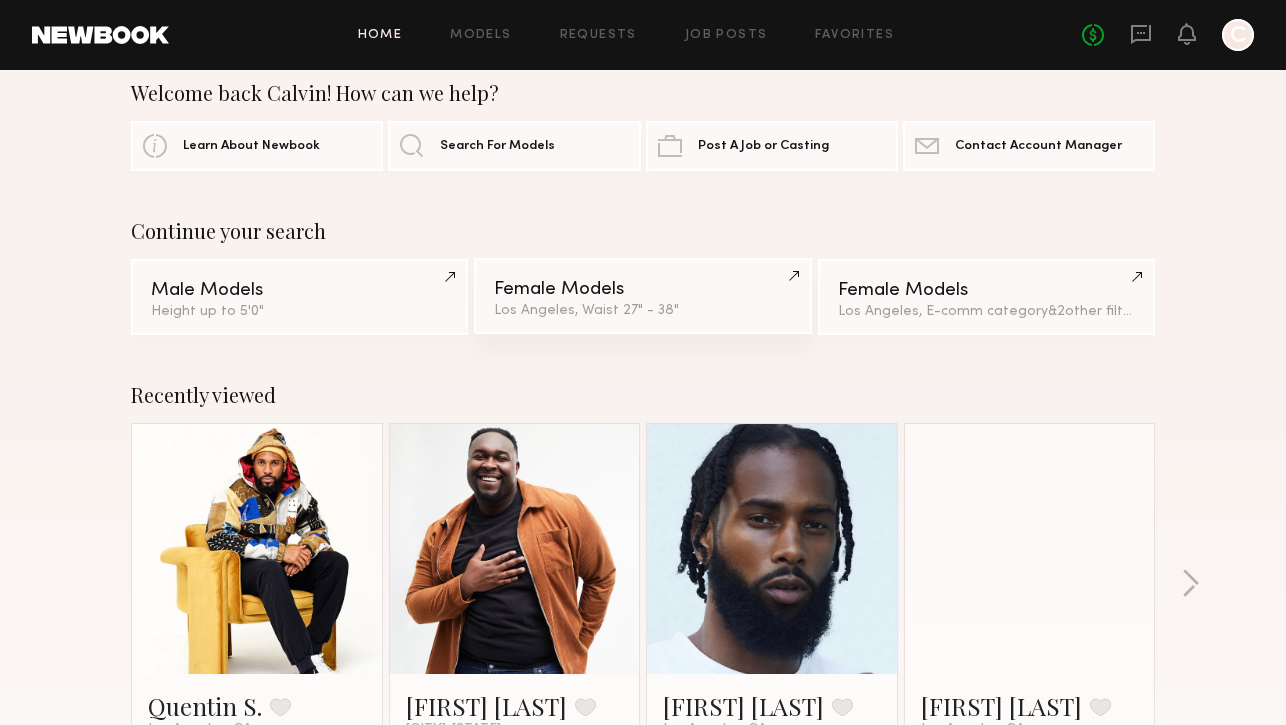 scroll, scrollTop: 0, scrollLeft: 0, axis: both 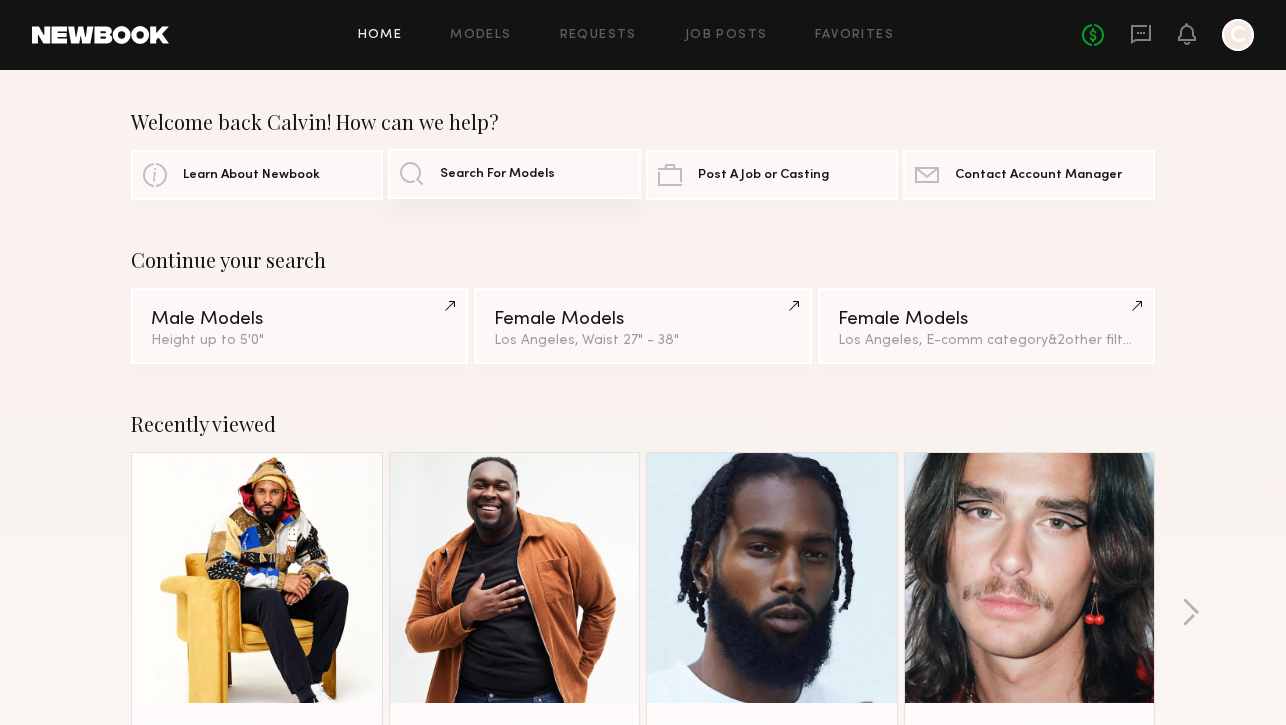 click on "Search For Models" 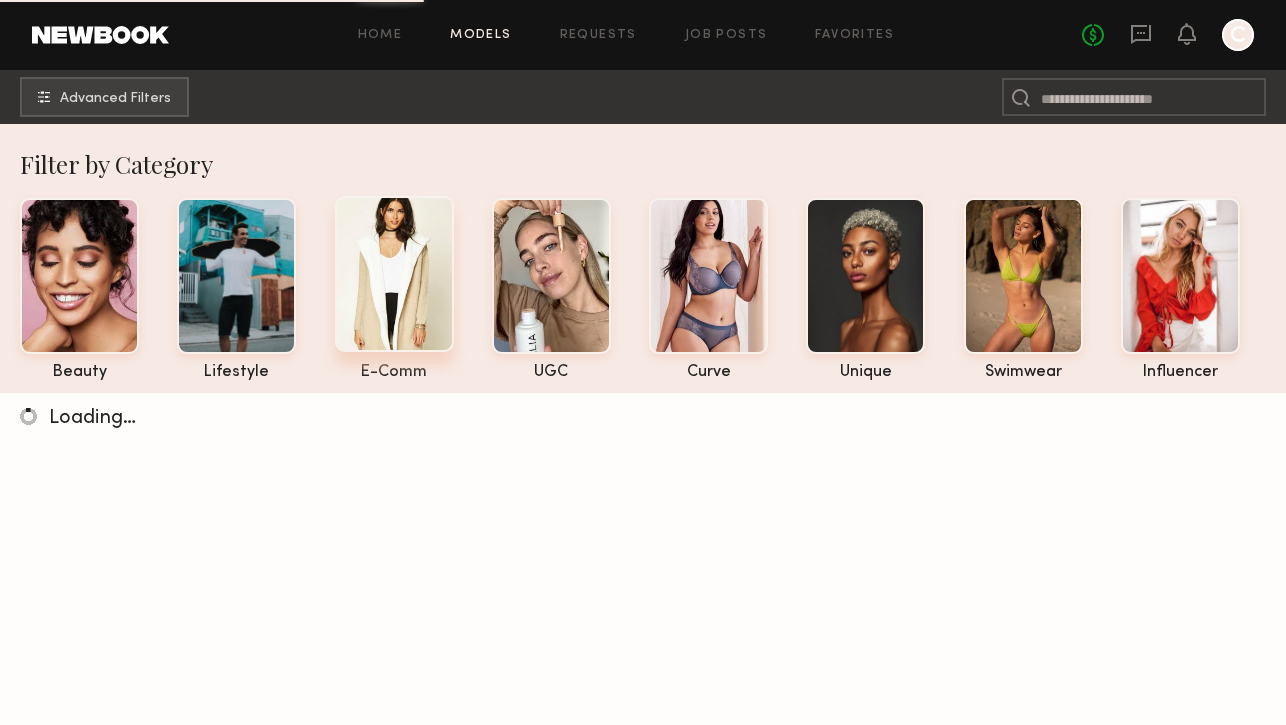 click 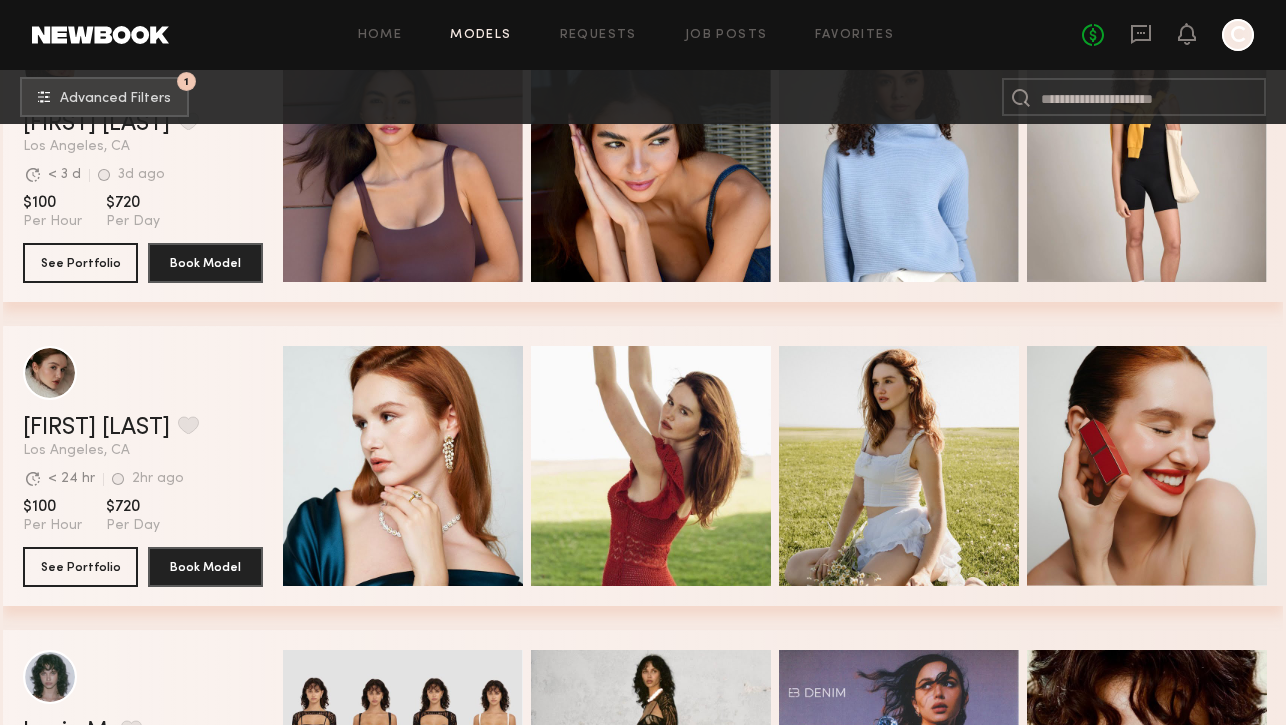 scroll, scrollTop: 0, scrollLeft: 0, axis: both 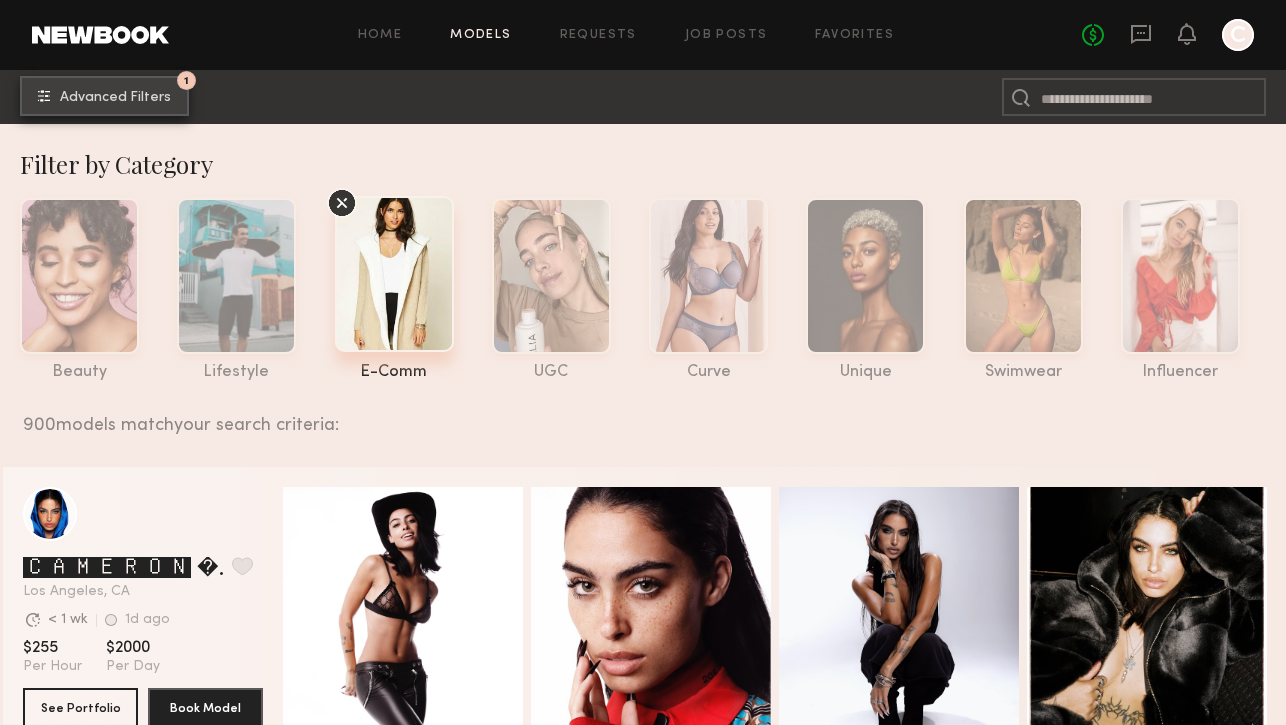 click on "Advanced Filters" 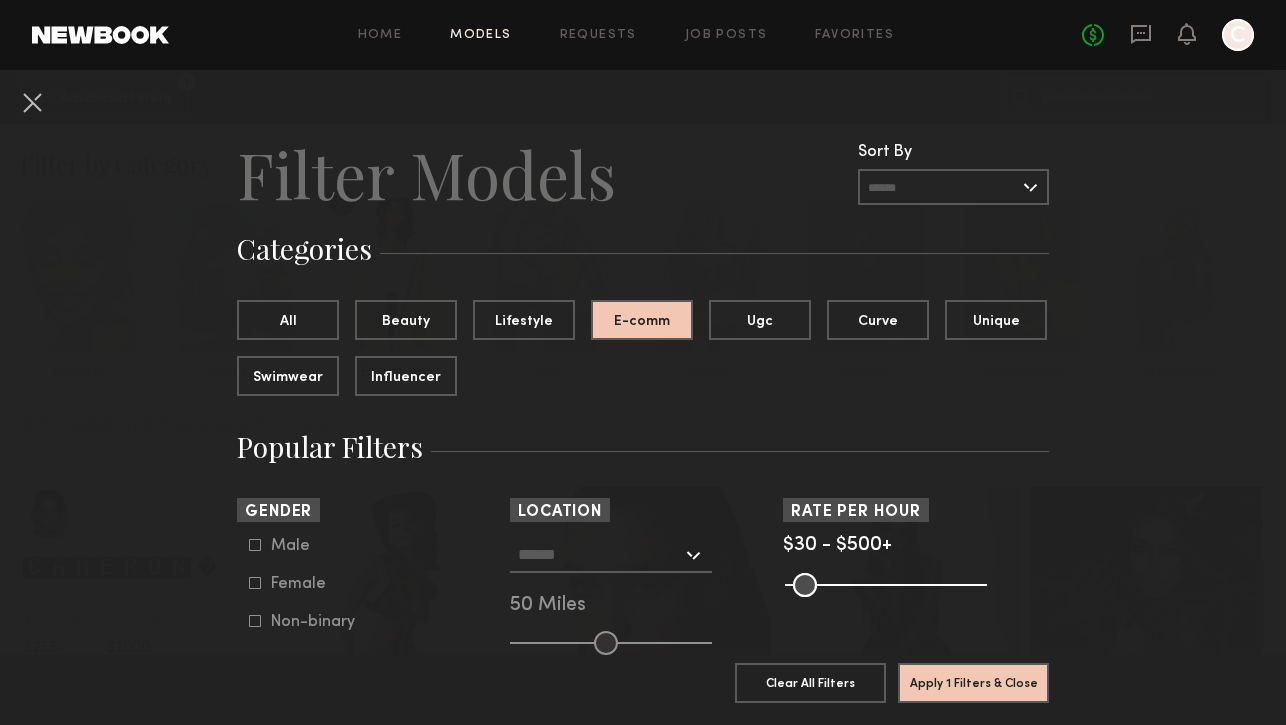 scroll, scrollTop: 171, scrollLeft: 0, axis: vertical 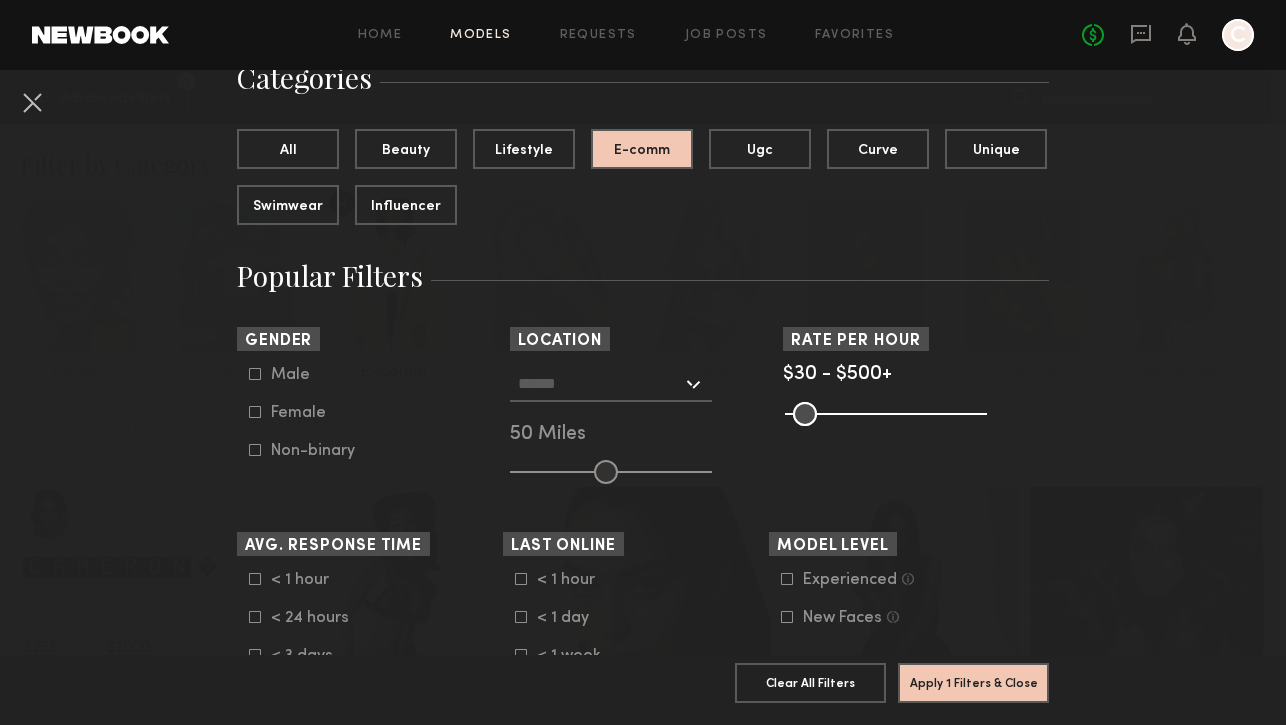 click 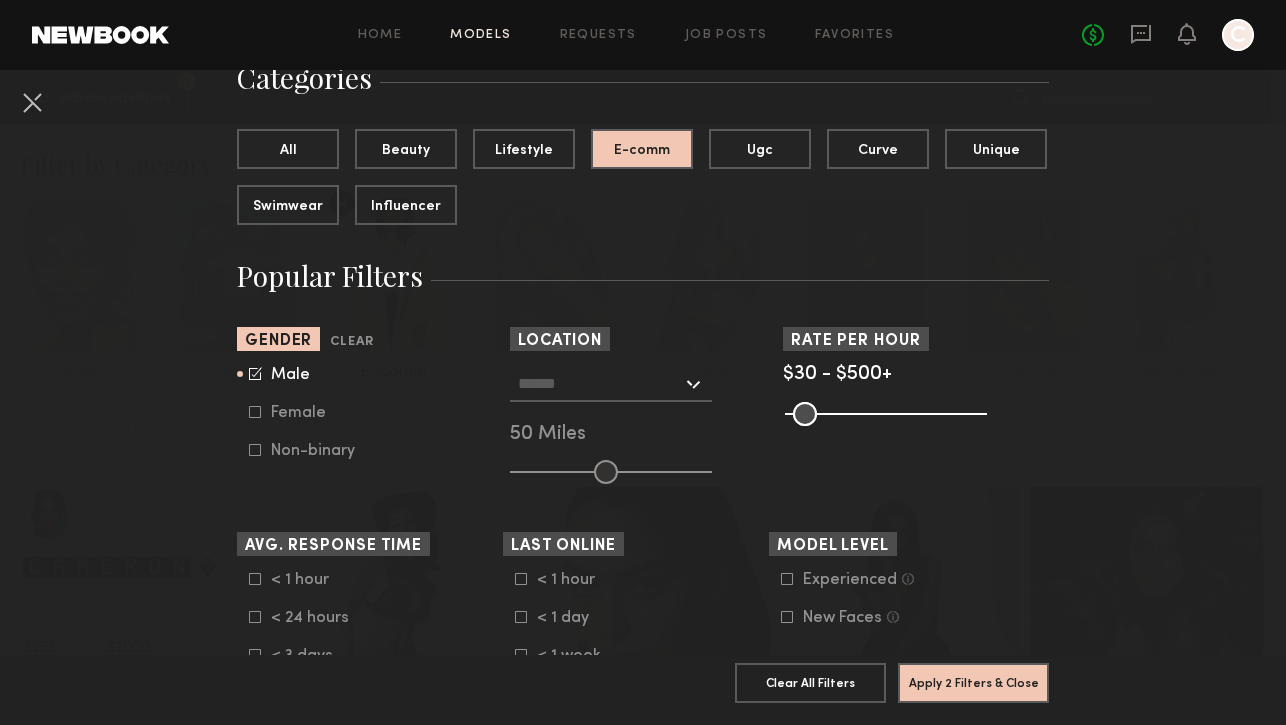 click 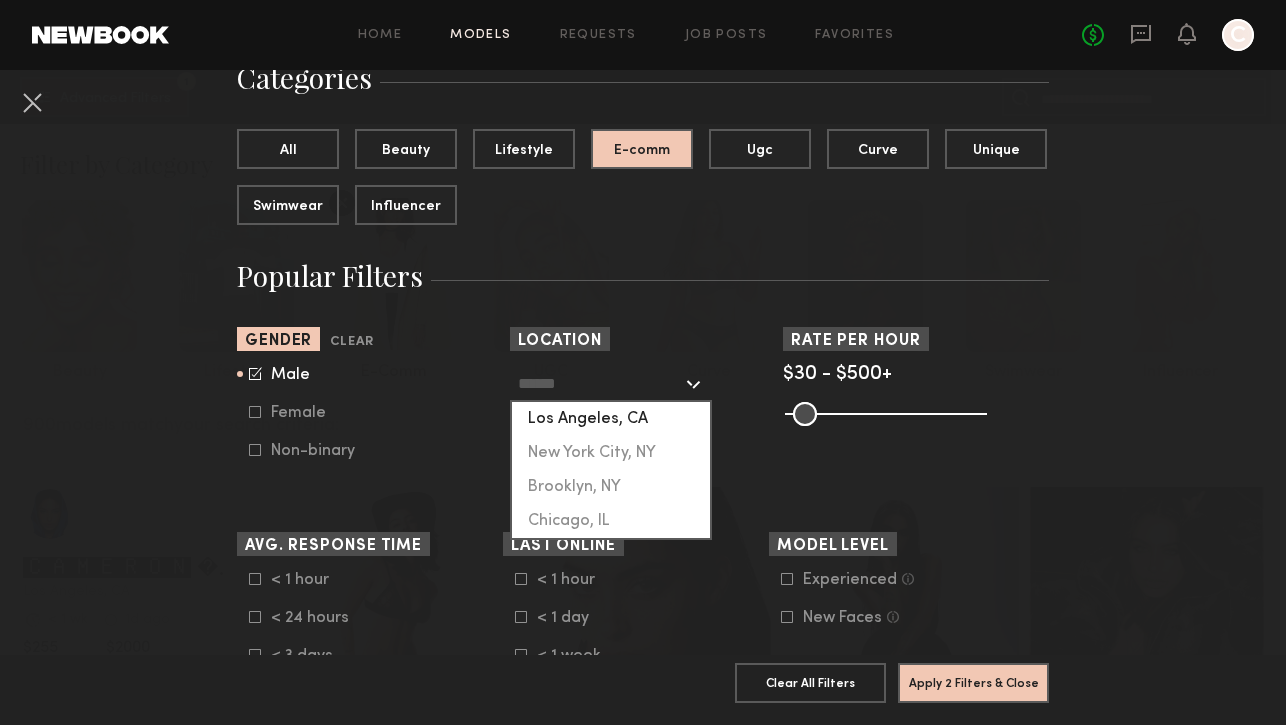 click on "Los Angeles, CA" 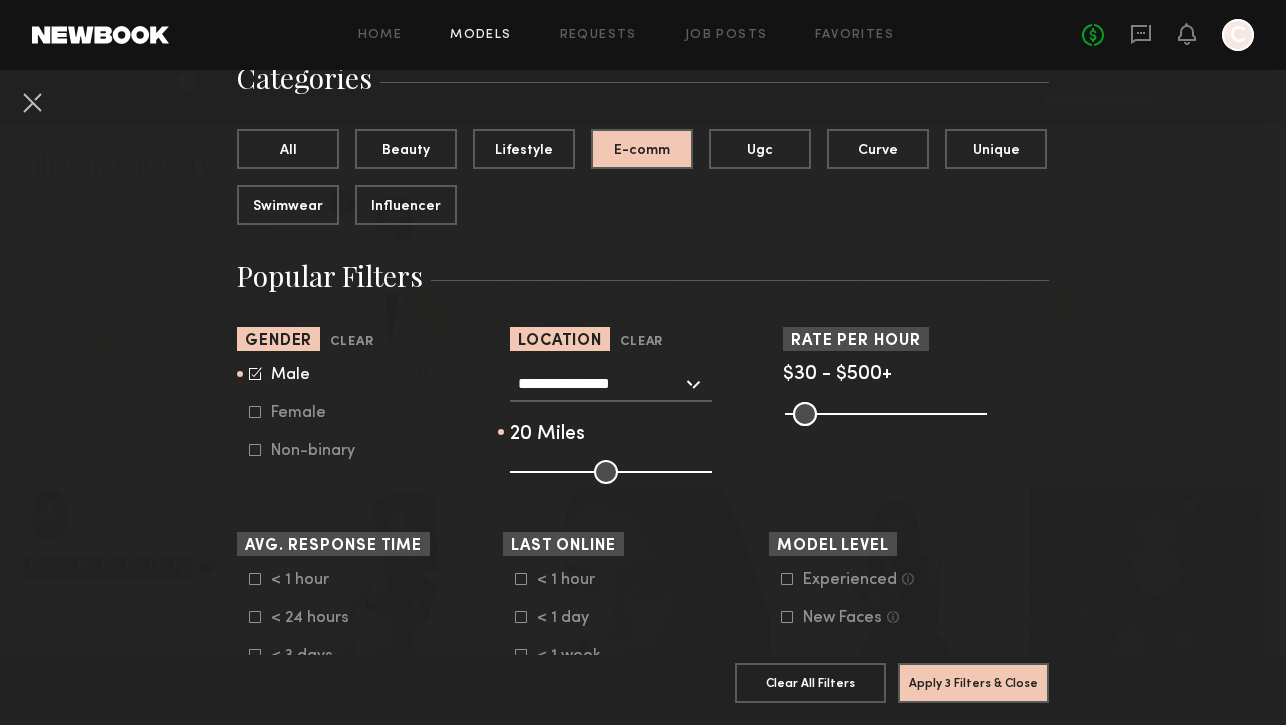 drag, startPoint x: 605, startPoint y: 466, endPoint x: 550, endPoint y: 466, distance: 55 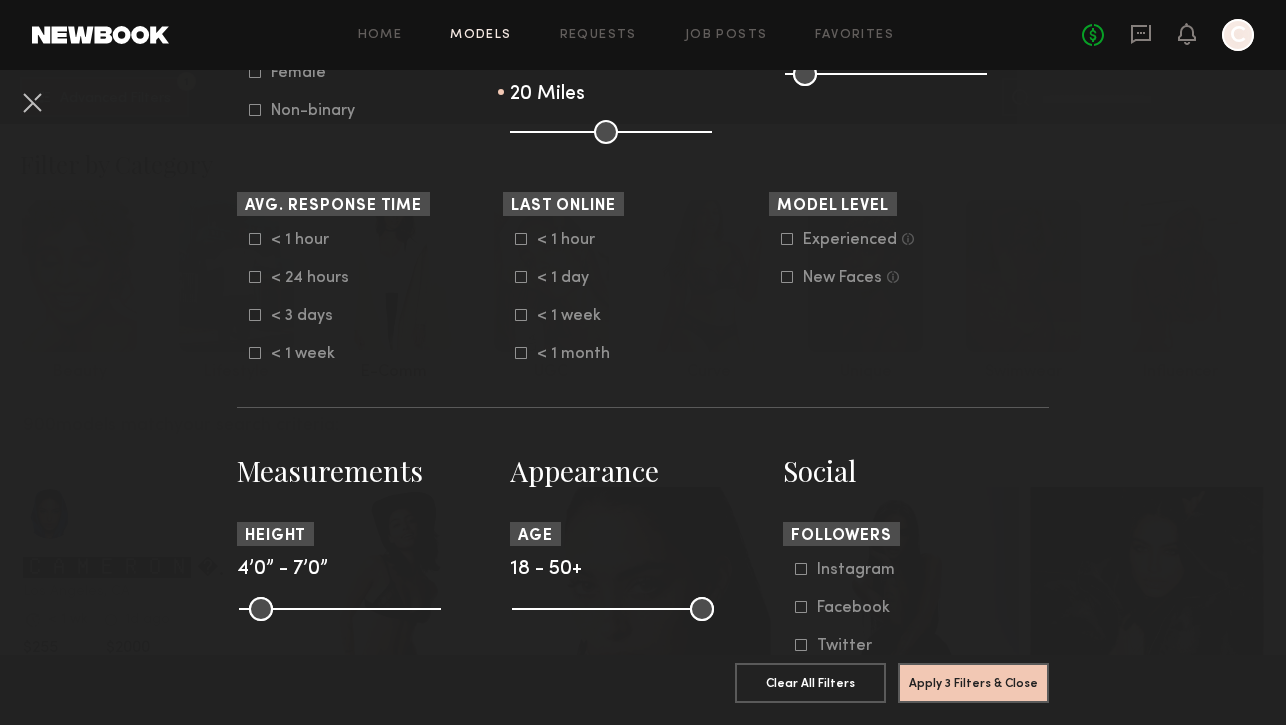 scroll, scrollTop: 523, scrollLeft: 0, axis: vertical 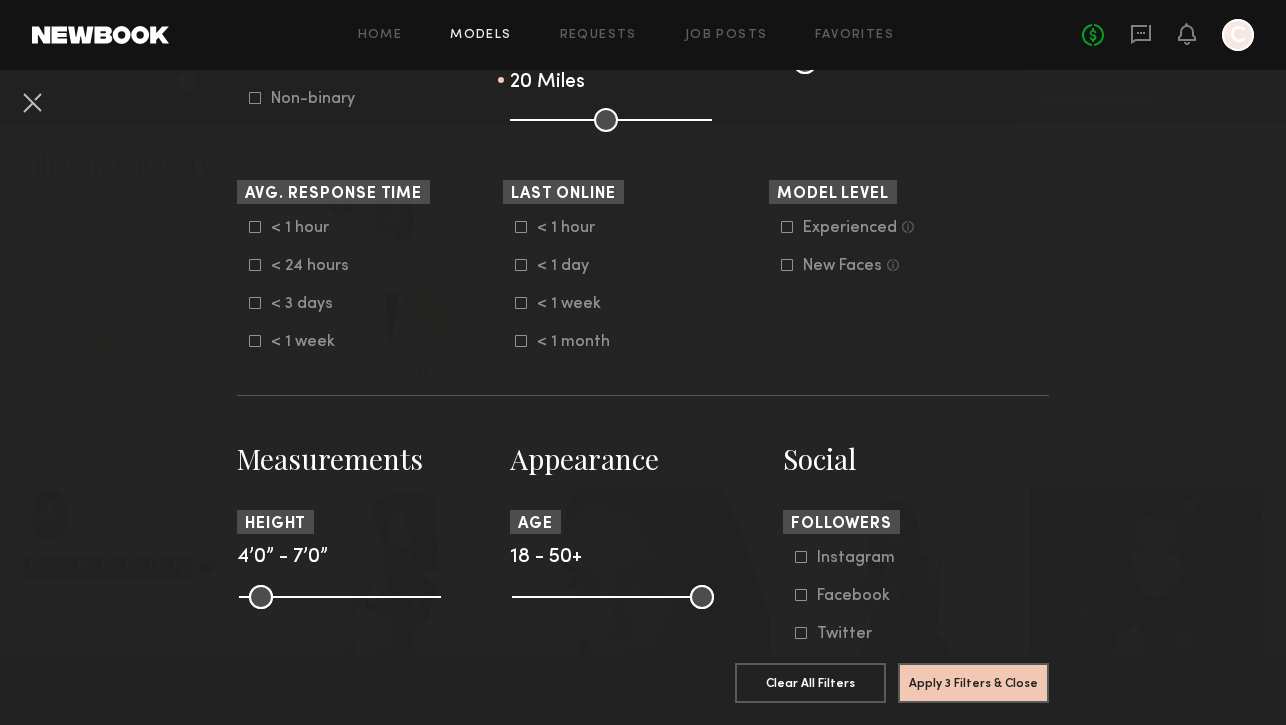 click 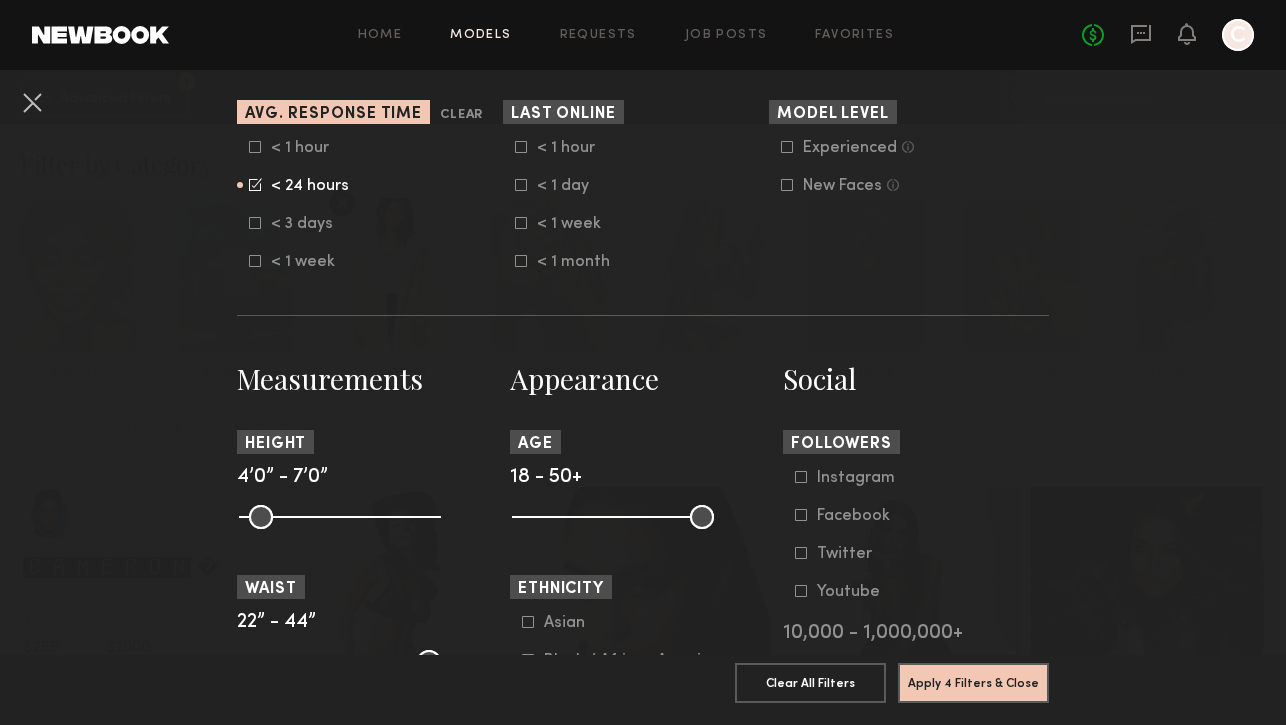 scroll, scrollTop: 708, scrollLeft: 0, axis: vertical 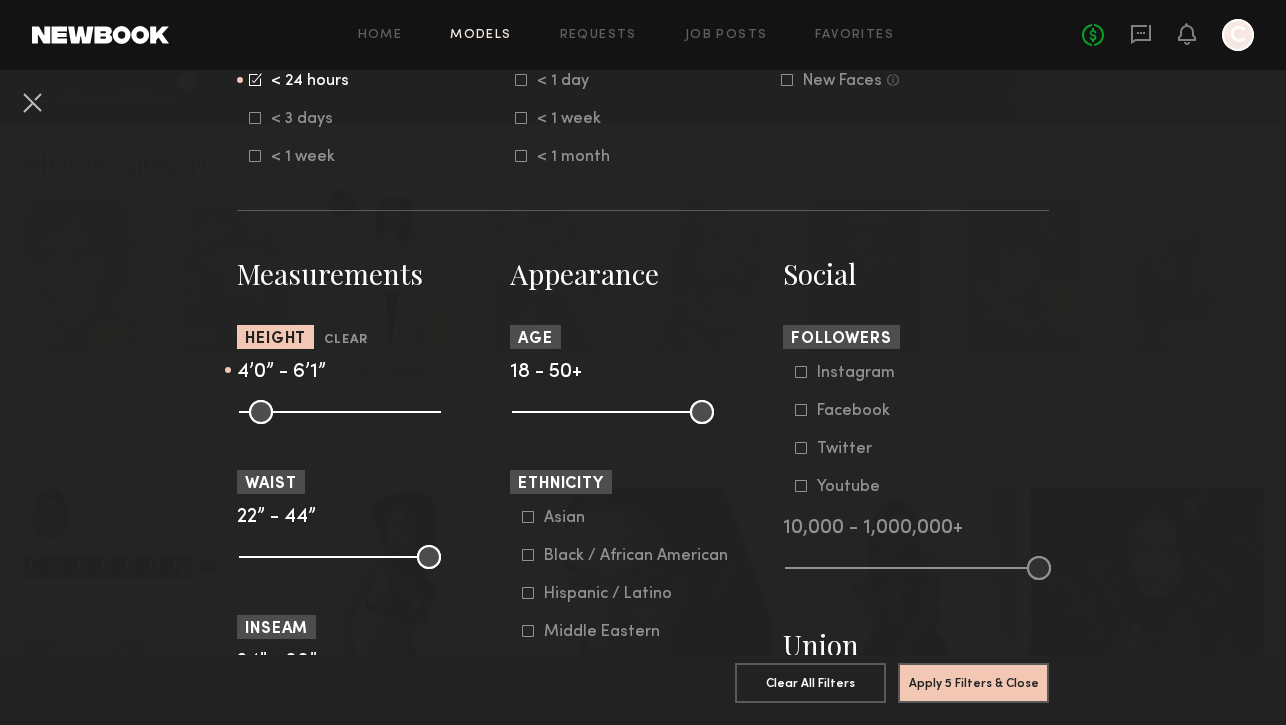 drag, startPoint x: 427, startPoint y: 410, endPoint x: 372, endPoint y: 411, distance: 55.00909 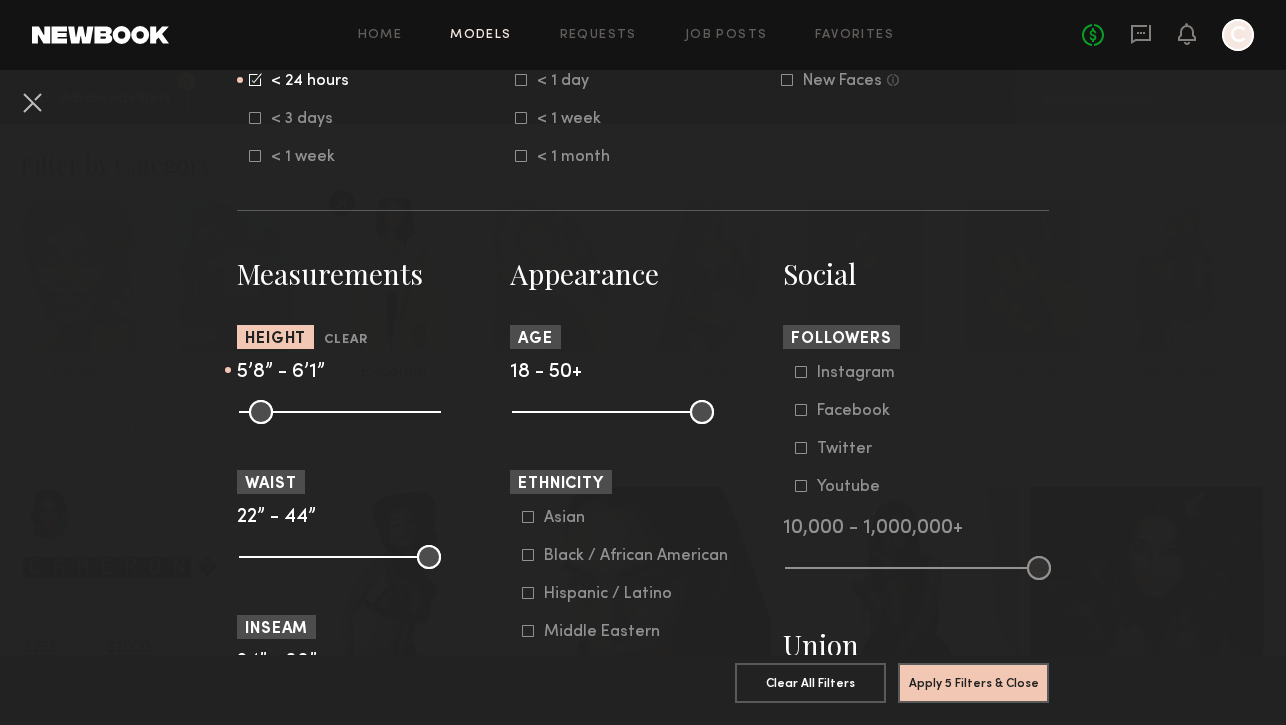 drag, startPoint x: 243, startPoint y: 407, endPoint x: 350, endPoint y: 419, distance: 107.67079 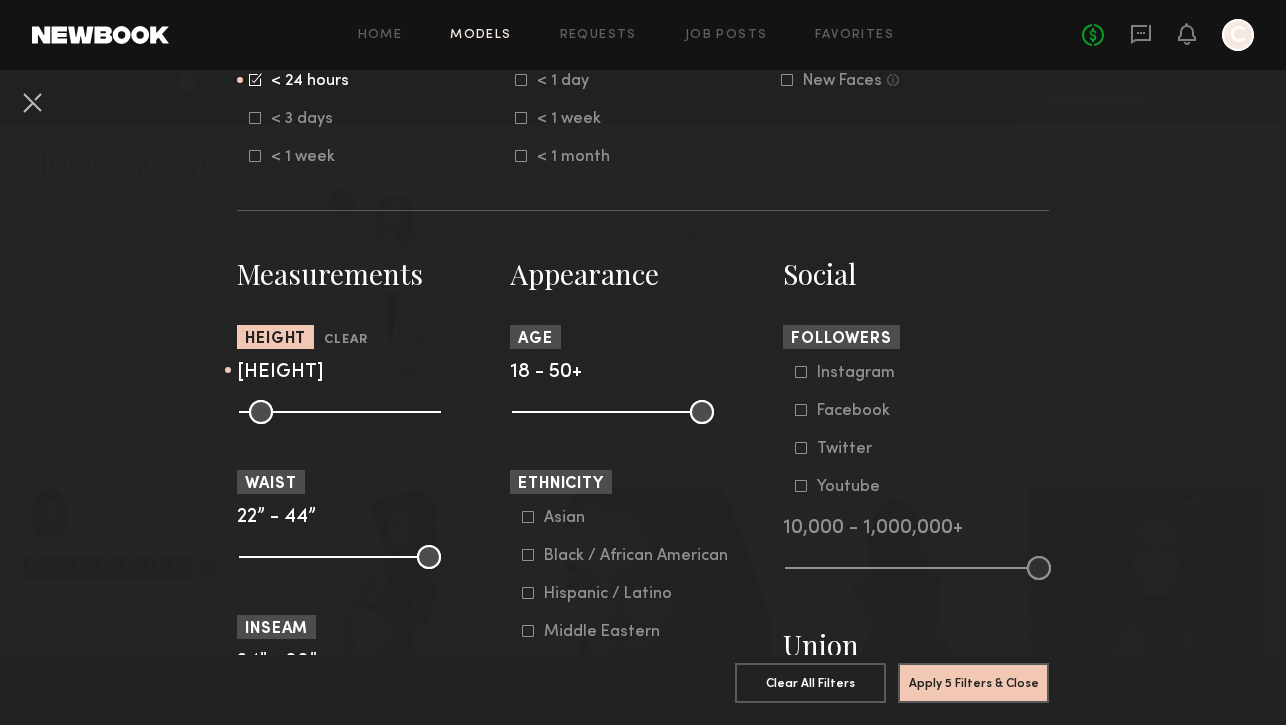 drag, startPoint x: 350, startPoint y: 419, endPoint x: 362, endPoint y: 420, distance: 12.0415945 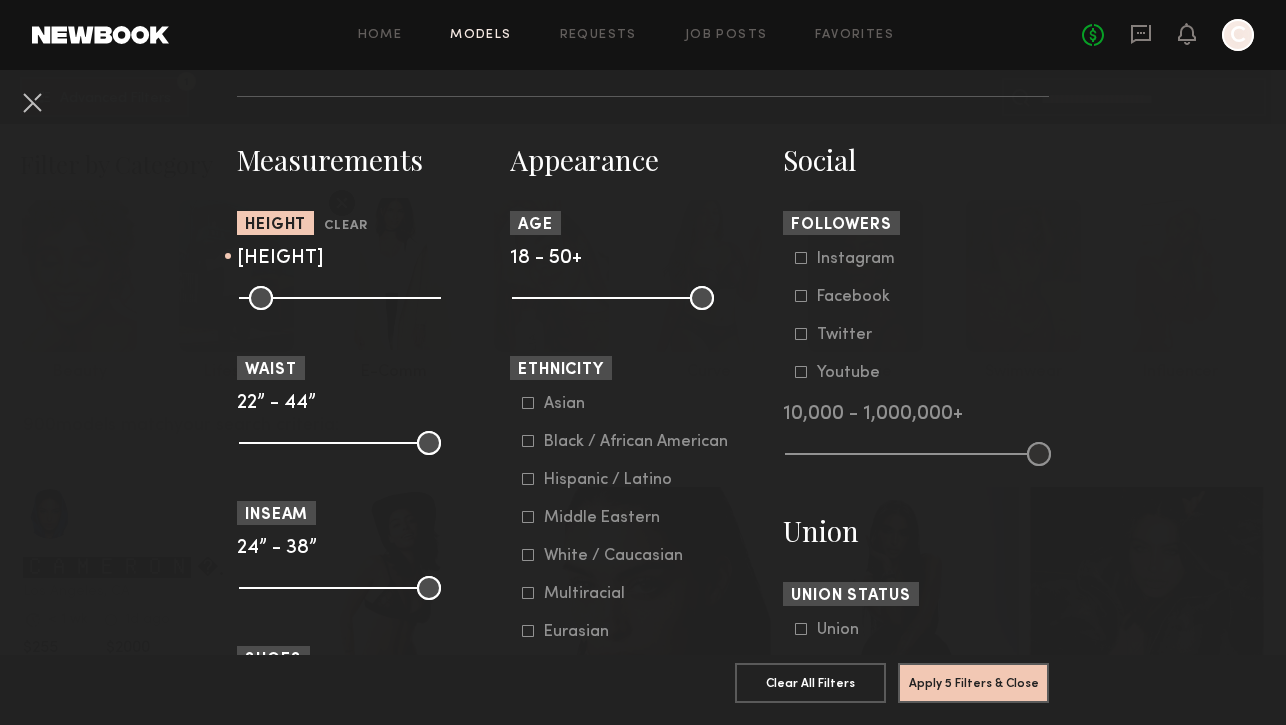 scroll, scrollTop: 827, scrollLeft: 0, axis: vertical 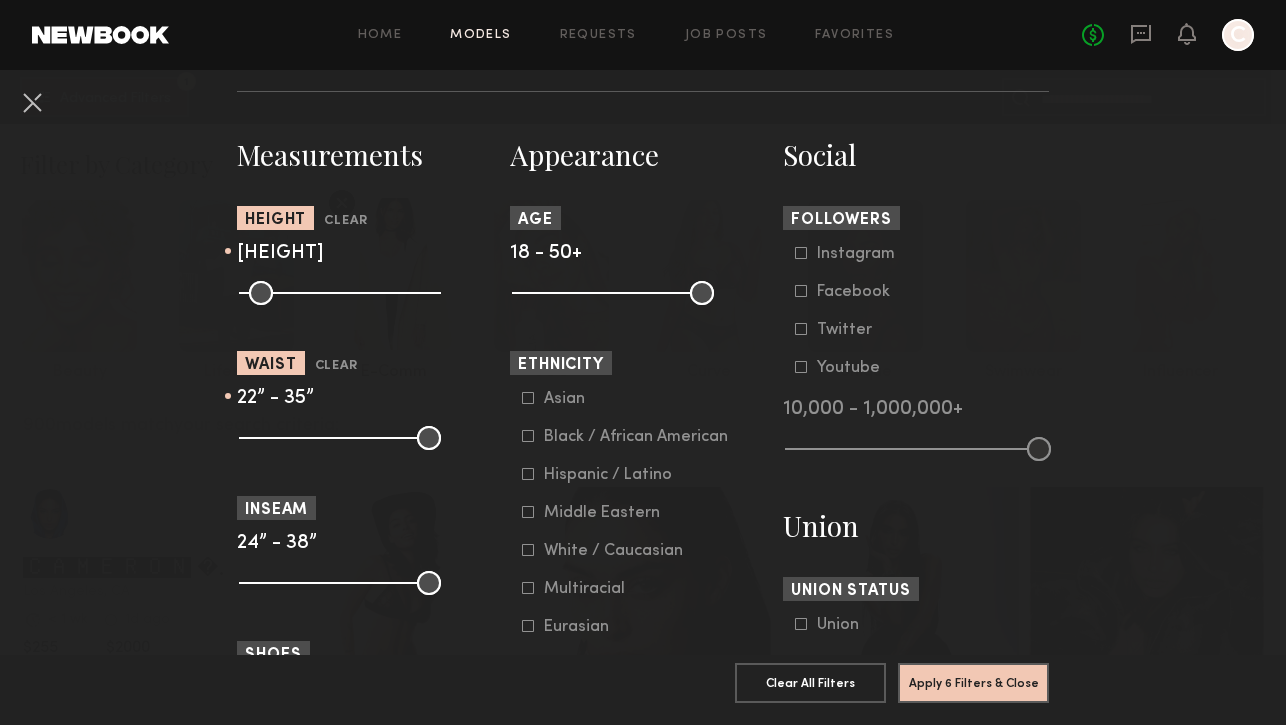 drag, startPoint x: 432, startPoint y: 439, endPoint x: 358, endPoint y: 437, distance: 74.02702 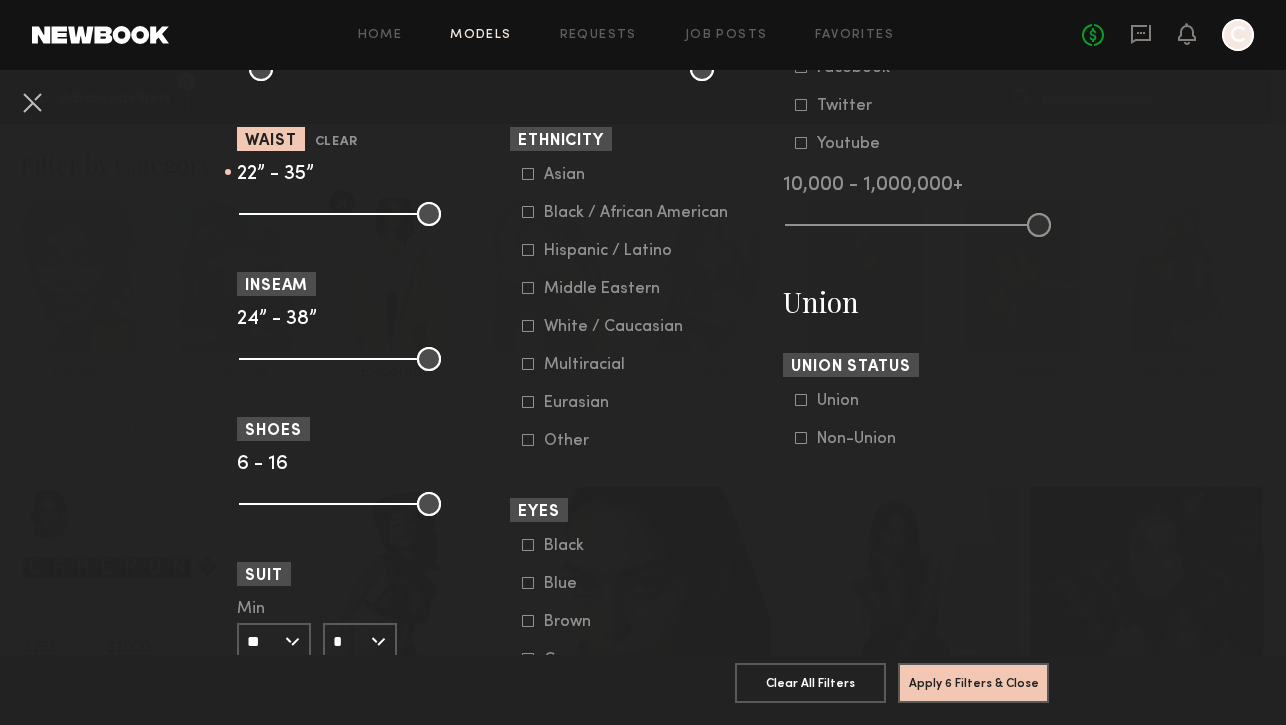 scroll, scrollTop: 1079, scrollLeft: 0, axis: vertical 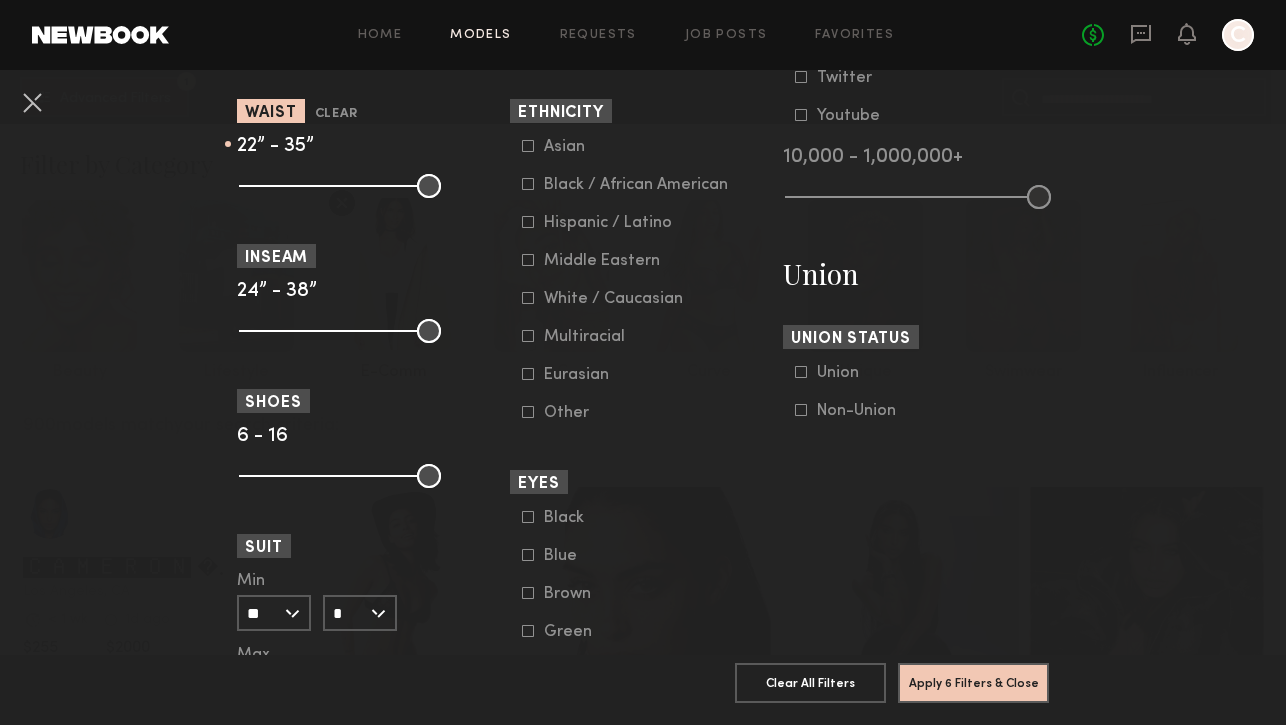 click 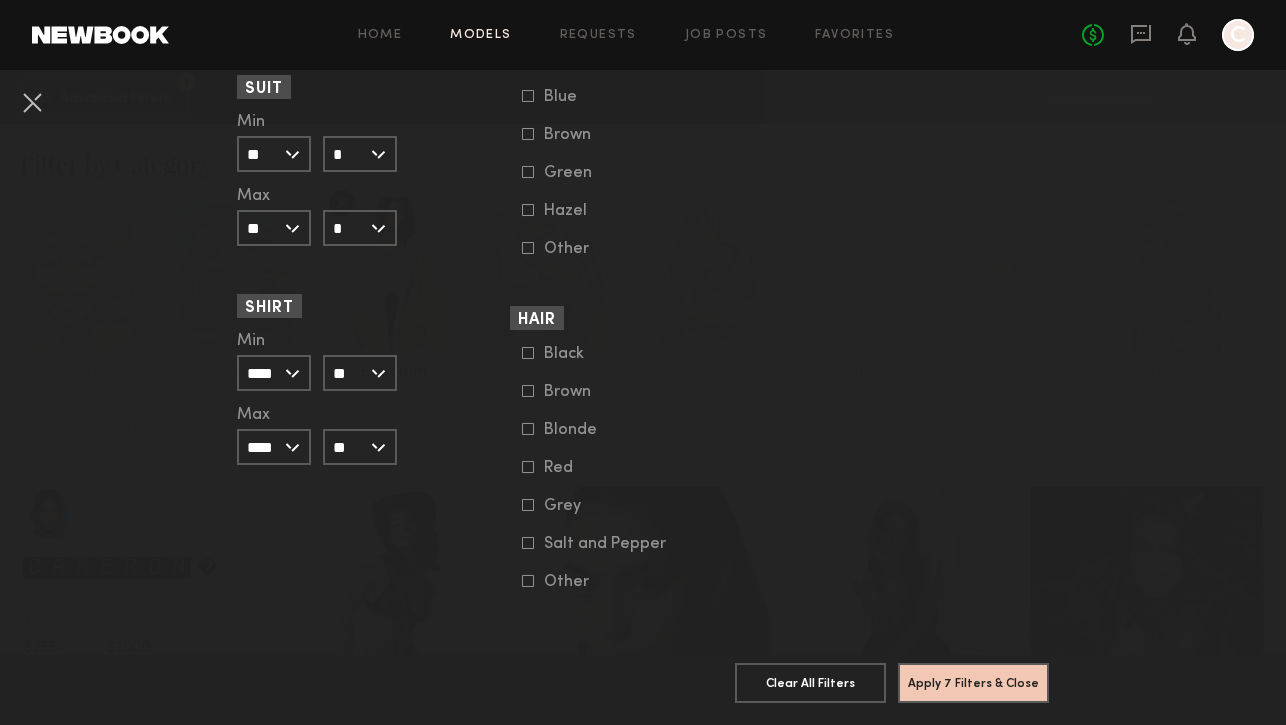 scroll, scrollTop: 1538, scrollLeft: 0, axis: vertical 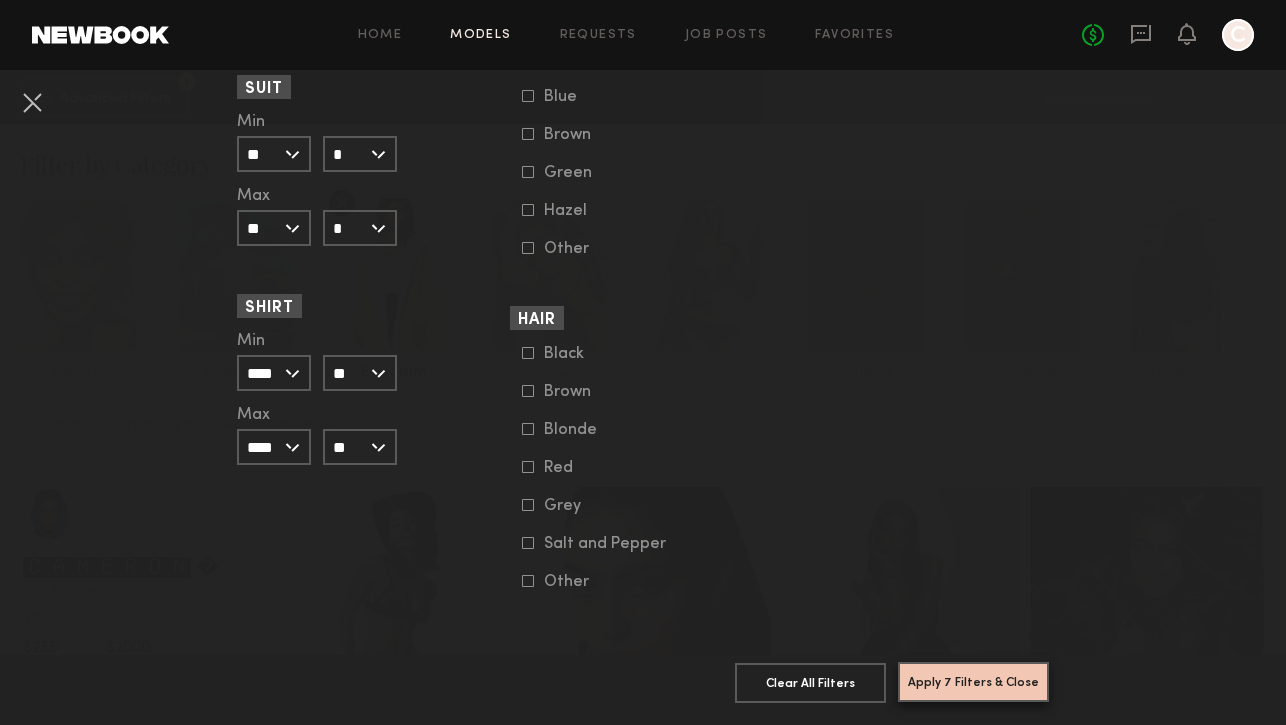 click on "Apply 7 Filters & Close" 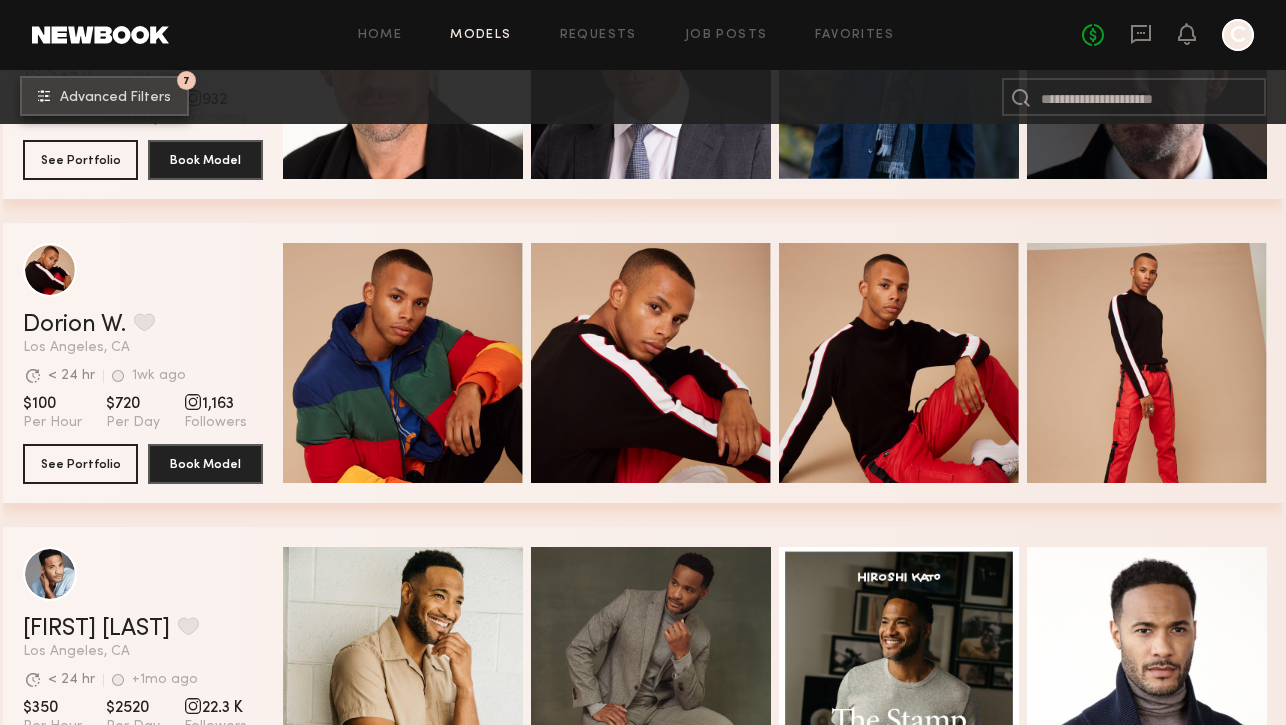 scroll, scrollTop: 4870, scrollLeft: 0, axis: vertical 